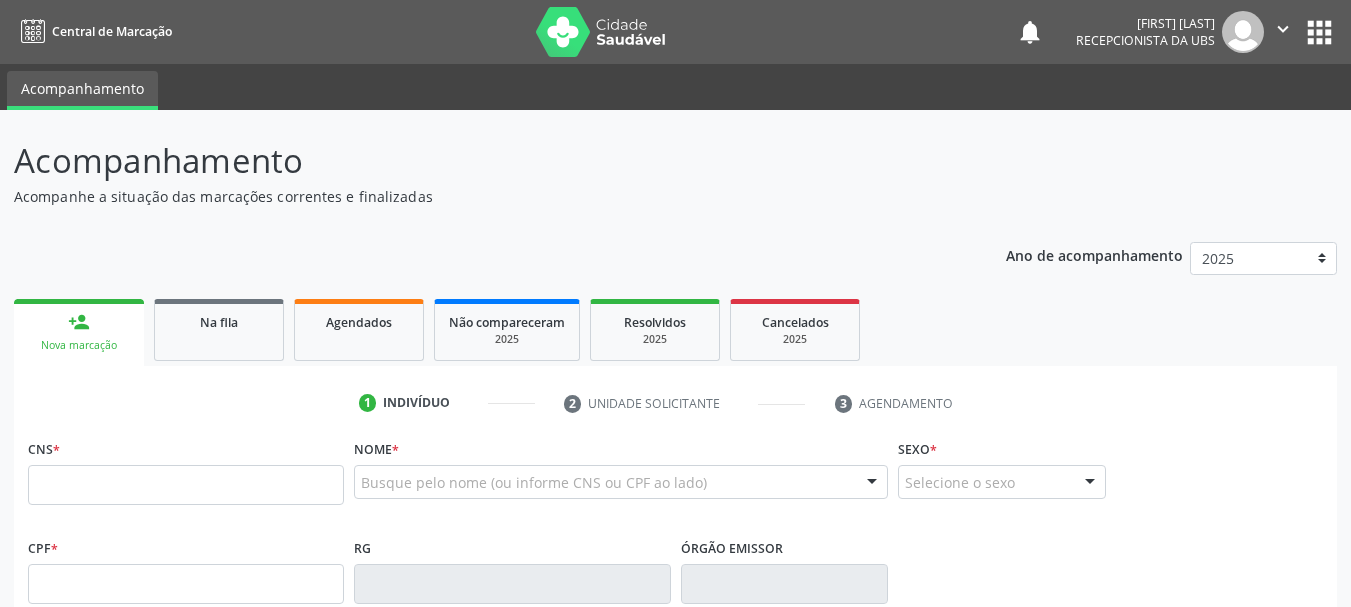 scroll, scrollTop: 0, scrollLeft: 0, axis: both 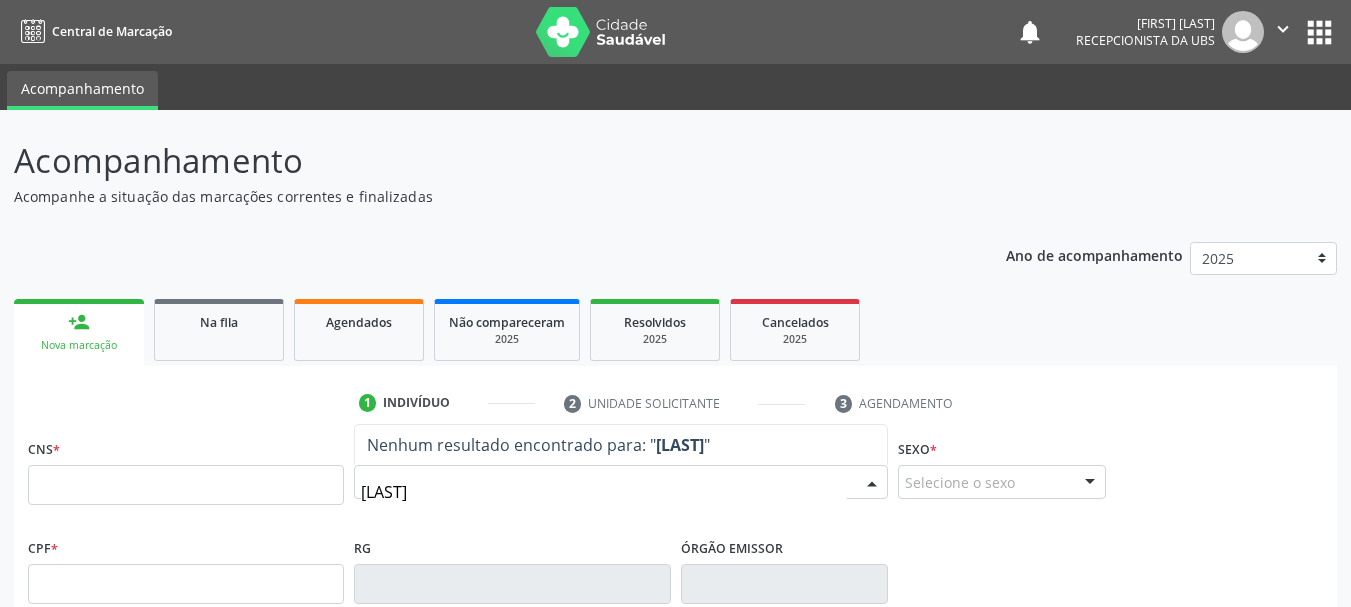 type on "[FIRST] [LAST]" 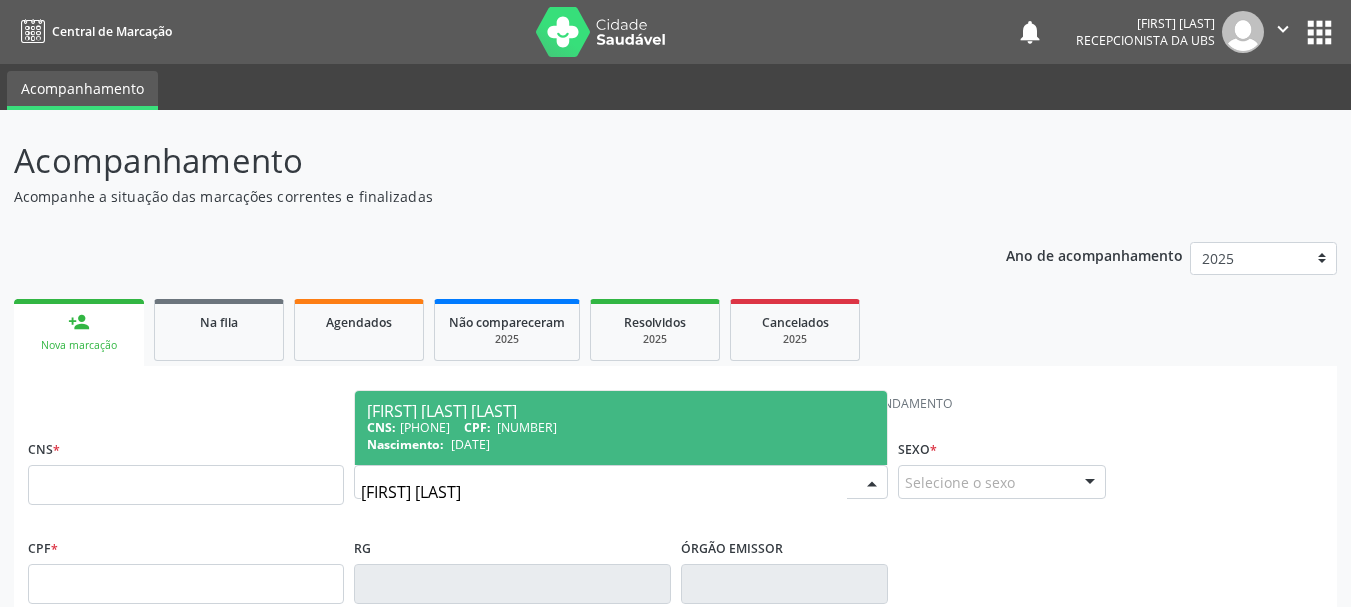 click on "CNS:
[NUMBER]
CPF:
[CPF]" at bounding box center [621, 427] 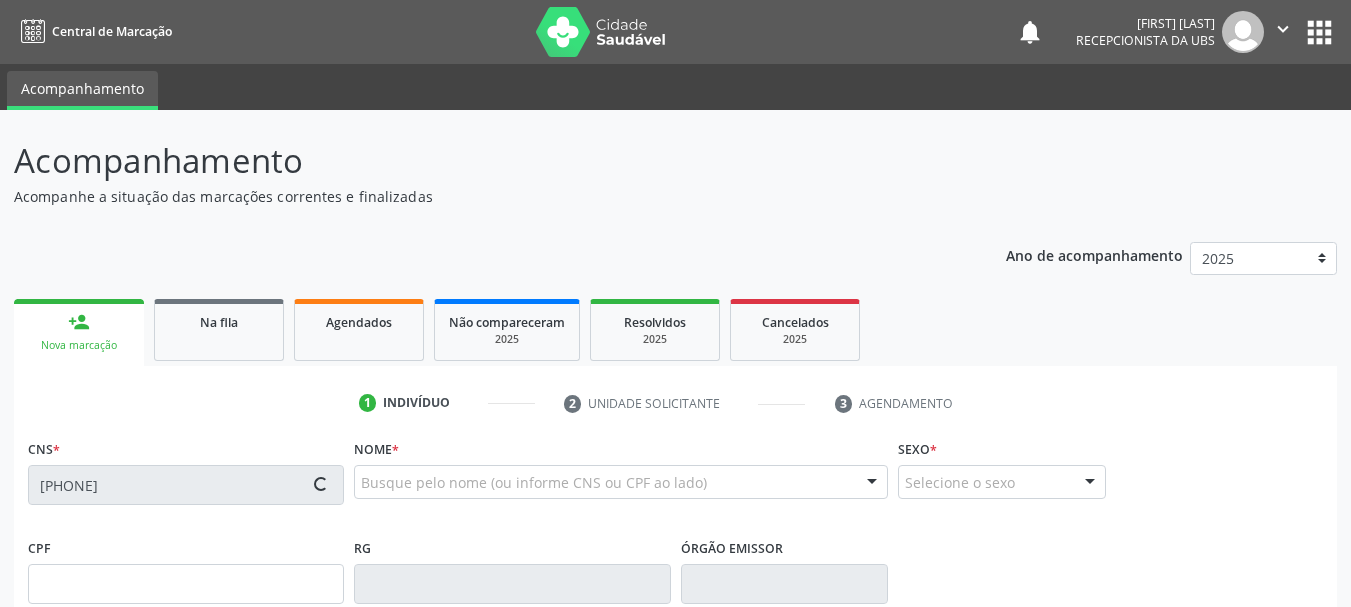 type on "[NUMBER]" 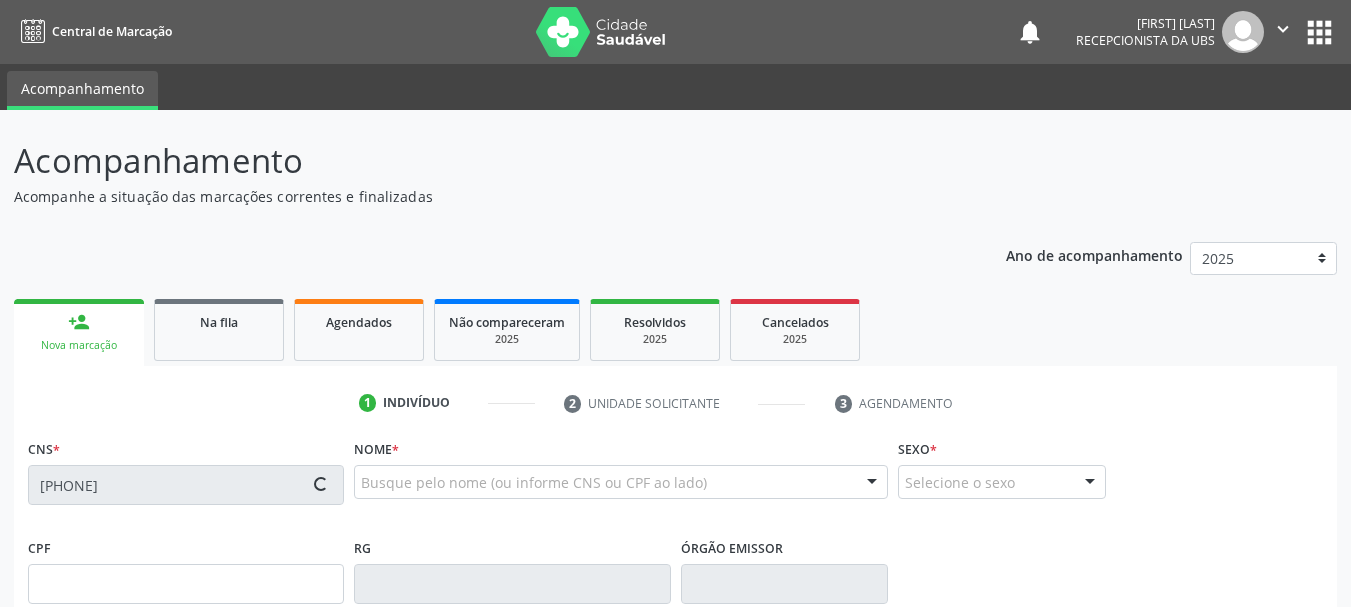 type on "[DATE]" 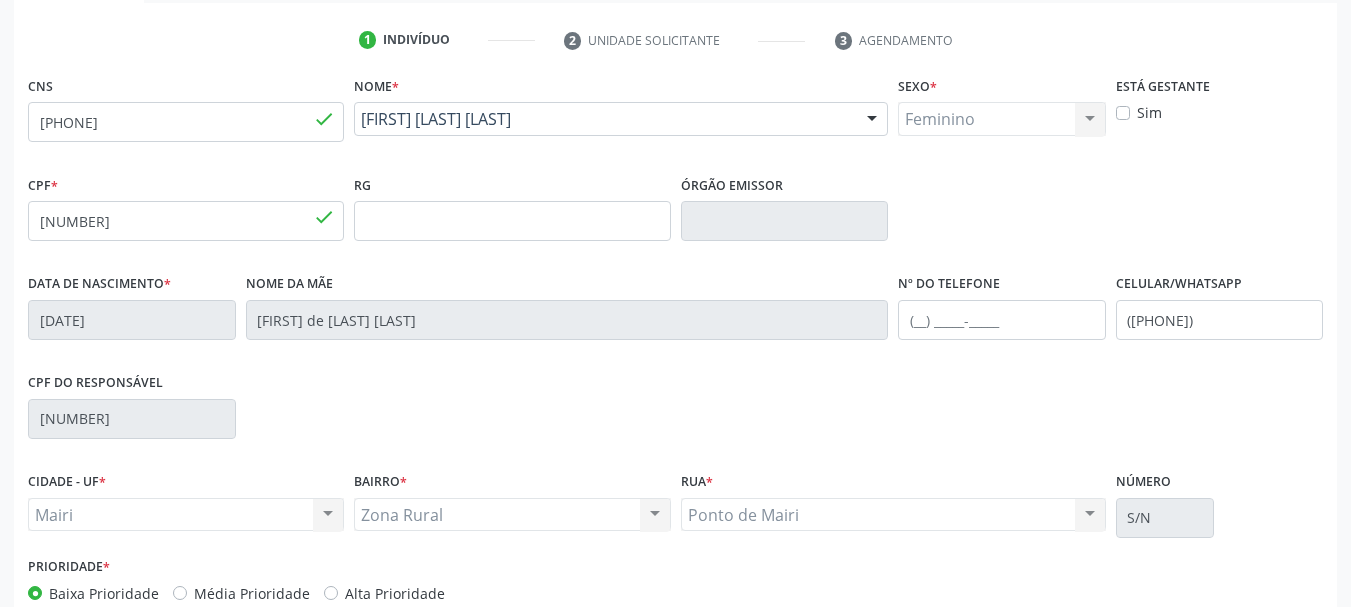 scroll, scrollTop: 477, scrollLeft: 0, axis: vertical 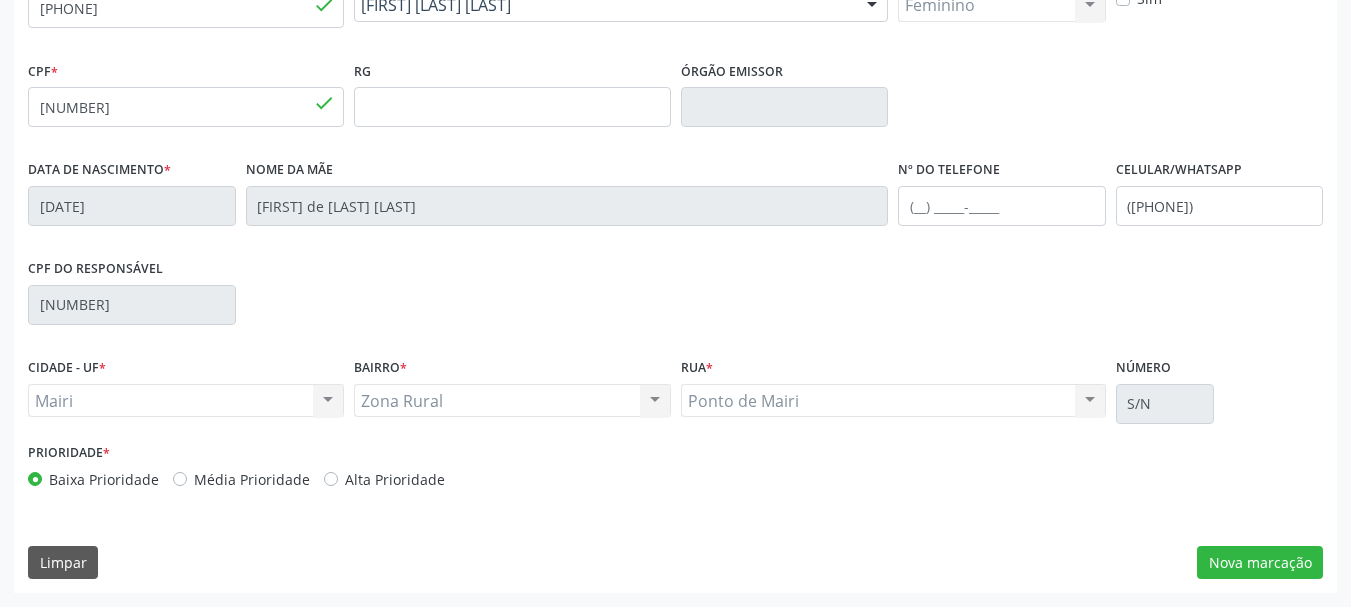 click on "Alta Prioridade" at bounding box center (395, 479) 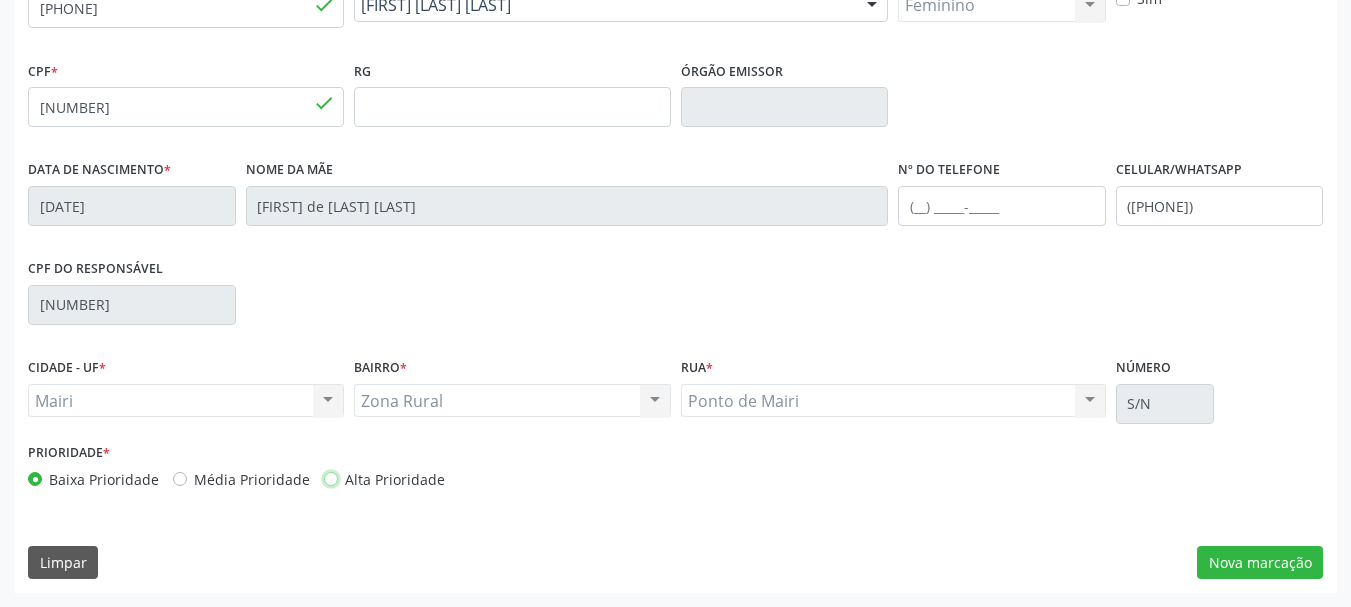 click on "Alta Prioridade" at bounding box center (331, 478) 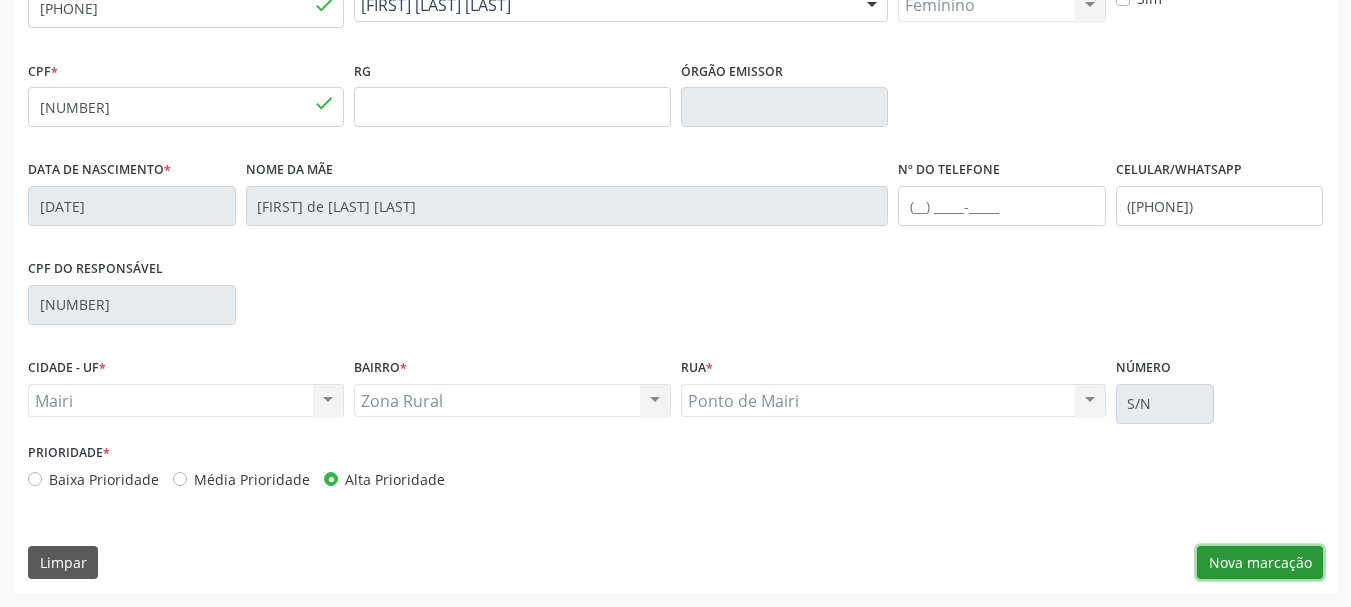 click on "Nova marcação" at bounding box center [1260, 563] 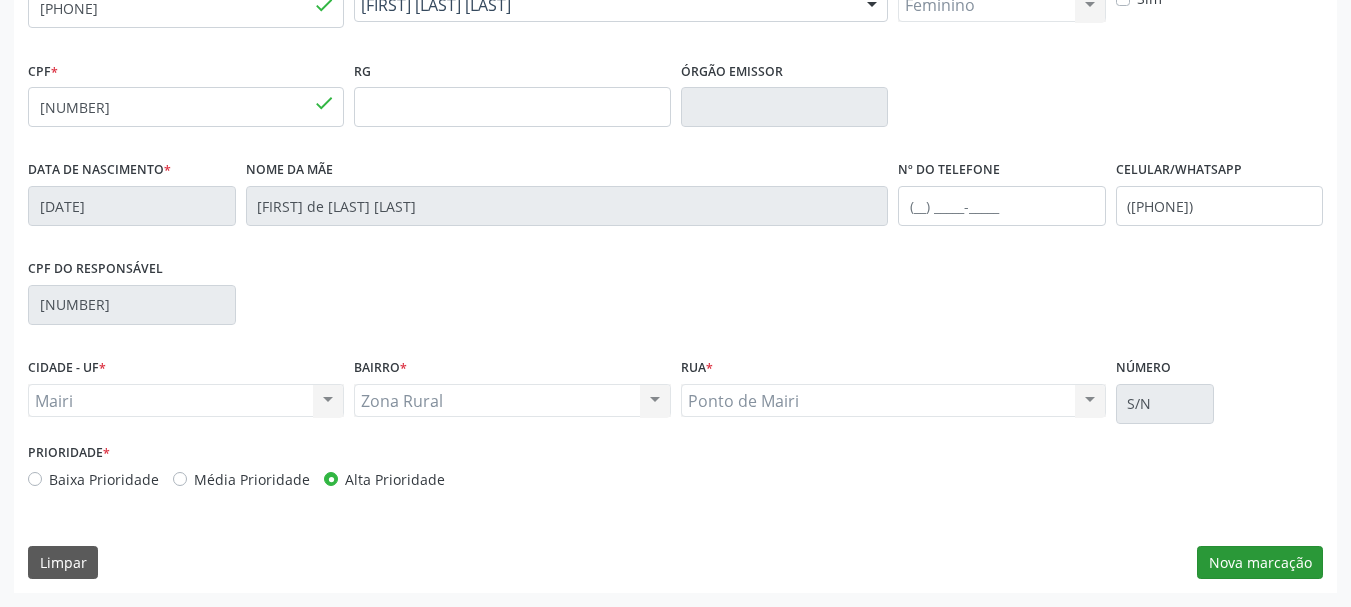 scroll, scrollTop: 299, scrollLeft: 0, axis: vertical 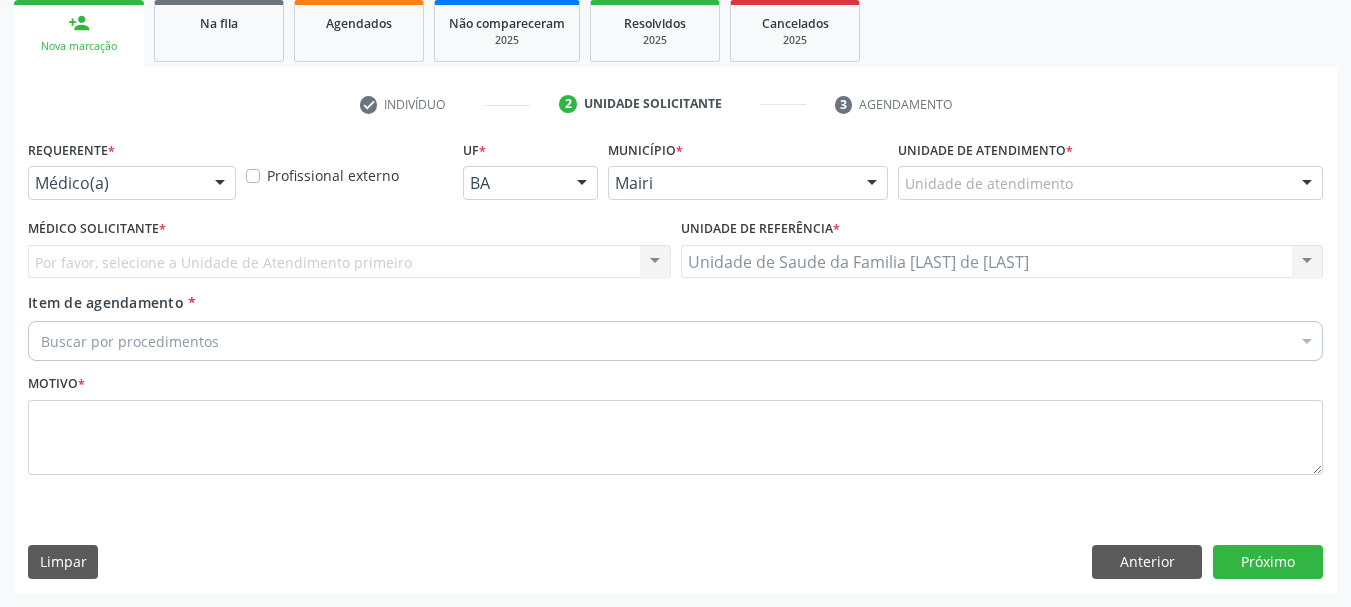 click on "Requerente
*
Médico(a)         Médico(a)   Enfermeiro(a)   Paciente
Nenhum resultado encontrado para: "   "
Não há nenhuma opção para ser exibida.
Profissional externo
UF
*
[STATE]         [STATE]
Nenhum resultado encontrado para: "   "
Não há nenhuma opção para ser exibida.
Município
*
[CITY]         [CITY]   [CITY]   [CITY]   [CITY]   [CITY]
Nenhum resultado encontrado para: "   "
Não há nenhuma opção para ser exibida.
Unidade de atendimento
*
Unidade de atendimento
Academia da Saude de [CITY]   Academia de Saude do Angico   Caf Centro de Abasteciemto Farmaceutico   Calon Proteses Dentarias   Caps Dion da Silva   Caroline Santos Figueredo   Ceo Nossa Senhora das Dores   Cer [CITY]   Farmabahia   Hospital Deputado Luis Eduardo Magalhaes     Life Clin" at bounding box center [675, 363] 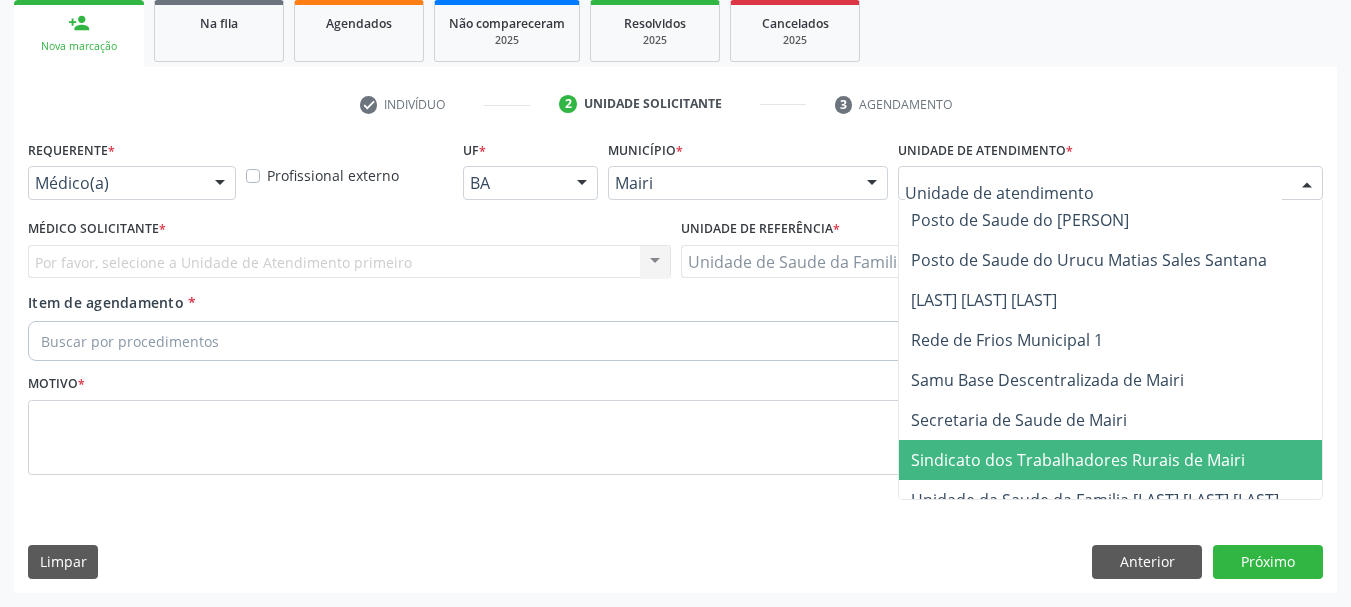 scroll, scrollTop: 1476, scrollLeft: 0, axis: vertical 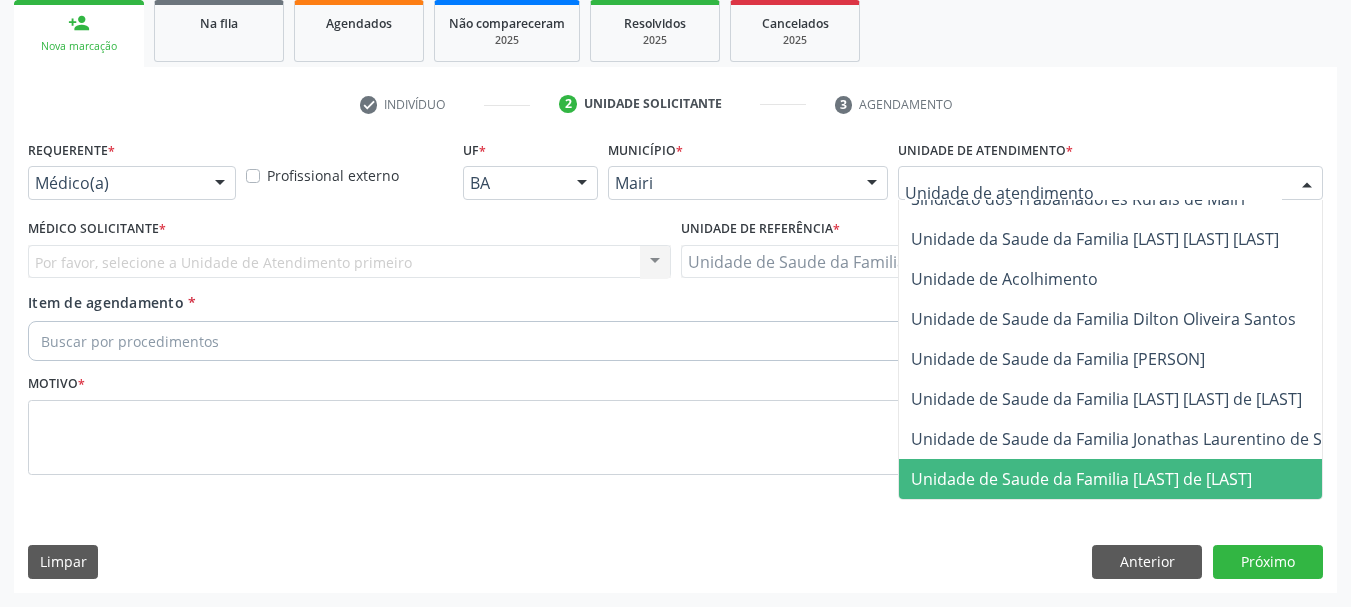 click on "Unidade de Saude da Familia [LAST] de [LAST]" at bounding box center (1081, 479) 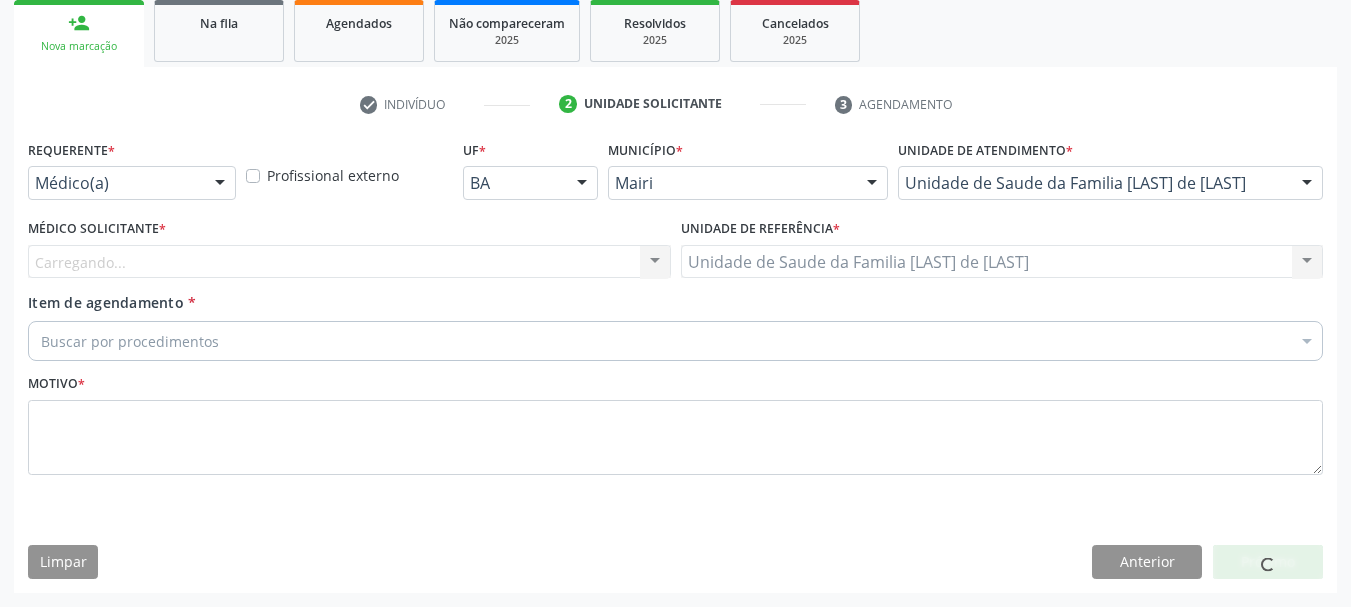 click on "Carregando...
Nenhum resultado encontrado para: "   "
Não há nenhuma opção para ser exibida." at bounding box center [349, 262] 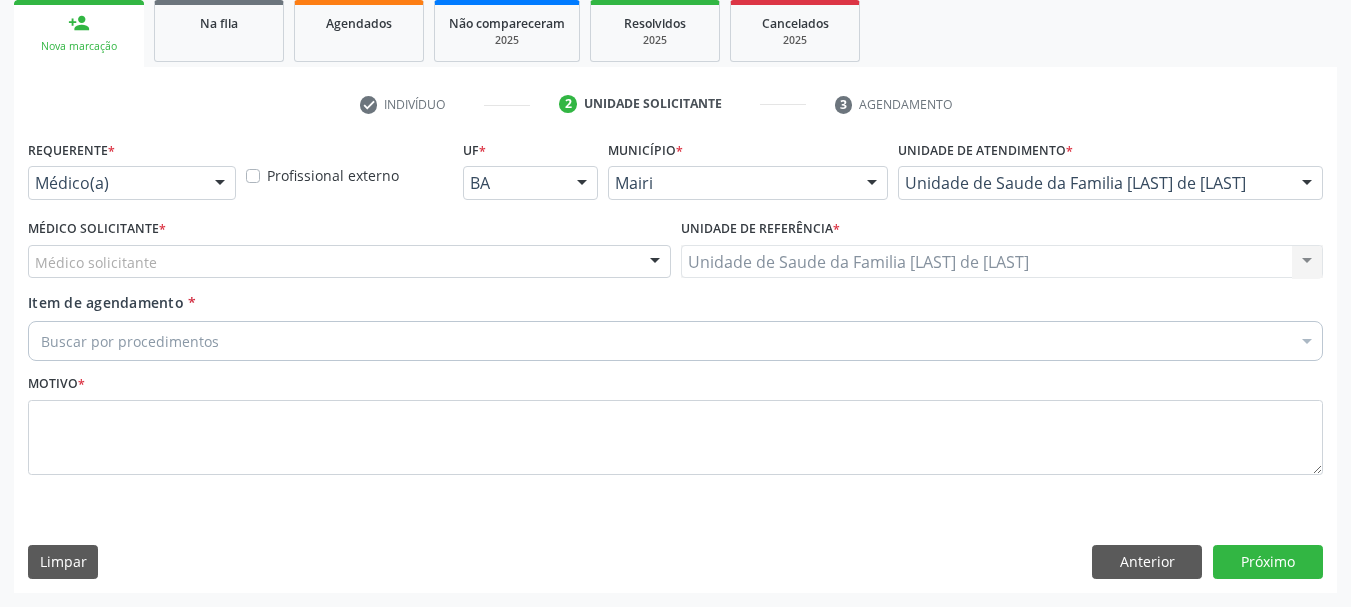 click at bounding box center (655, 263) 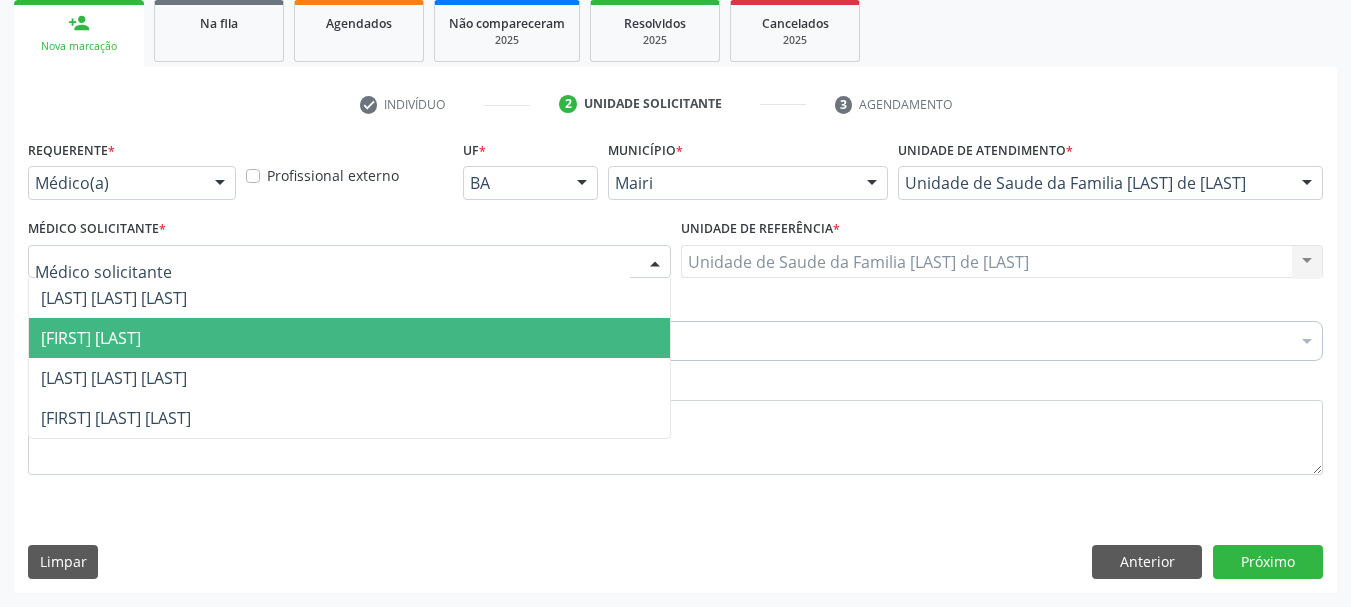 click on "[FIRST] [LAST]" at bounding box center [349, 338] 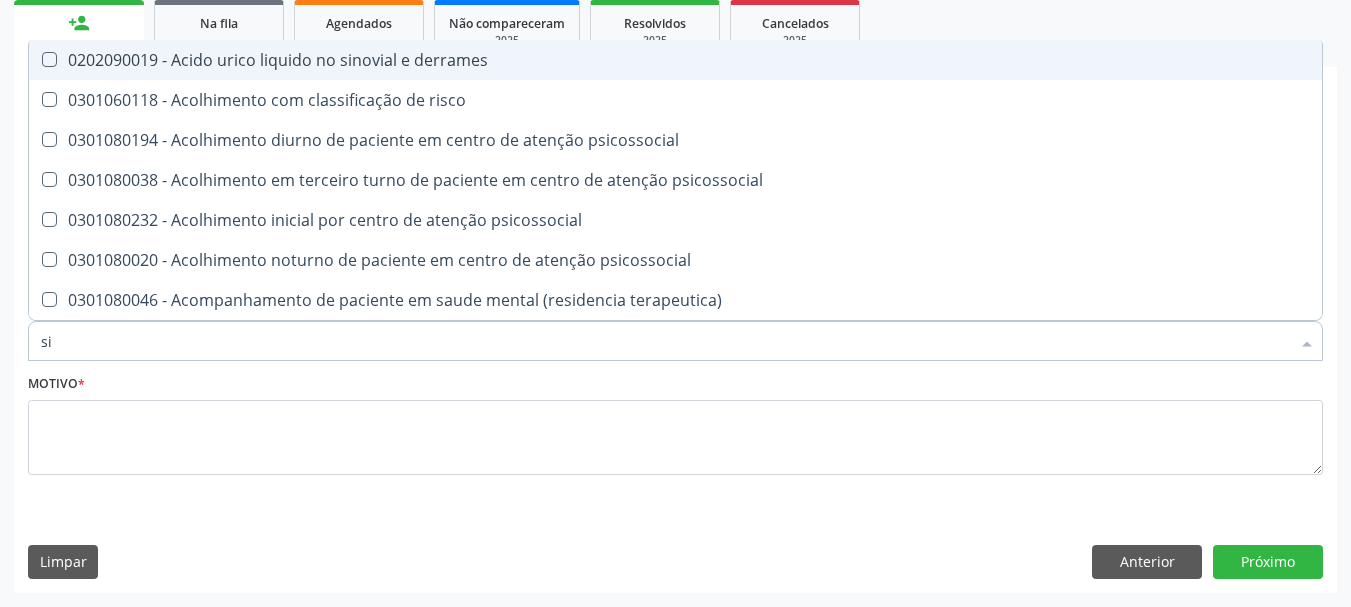type on "s" 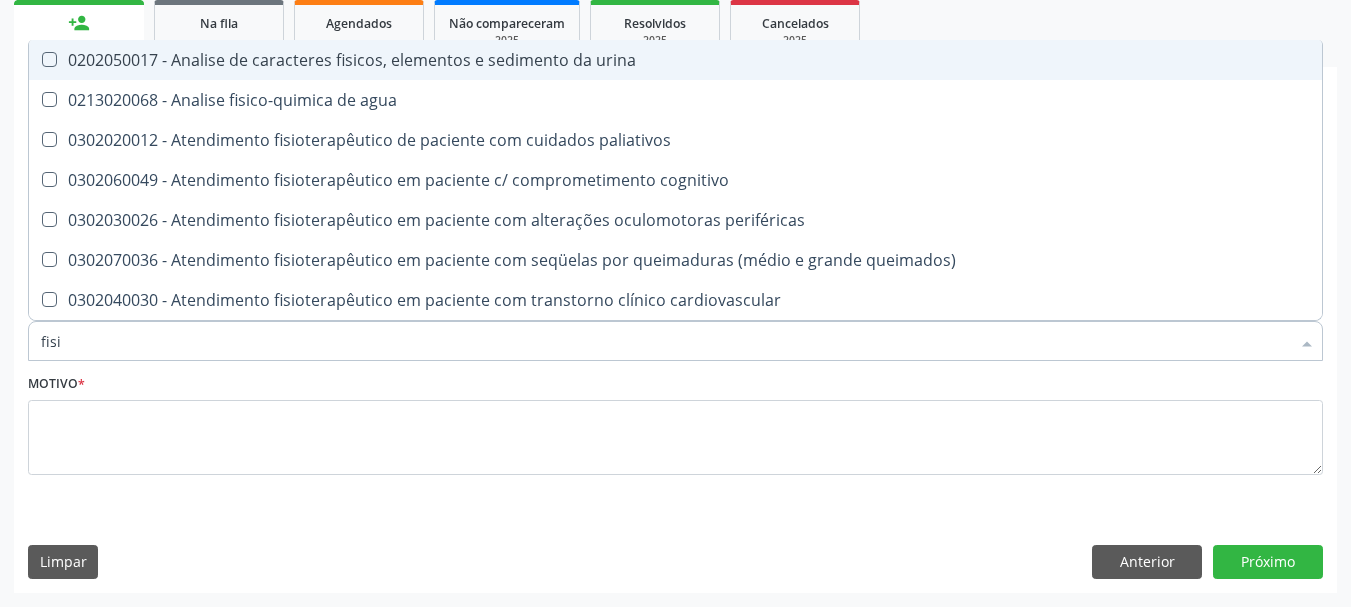 type on "fisio" 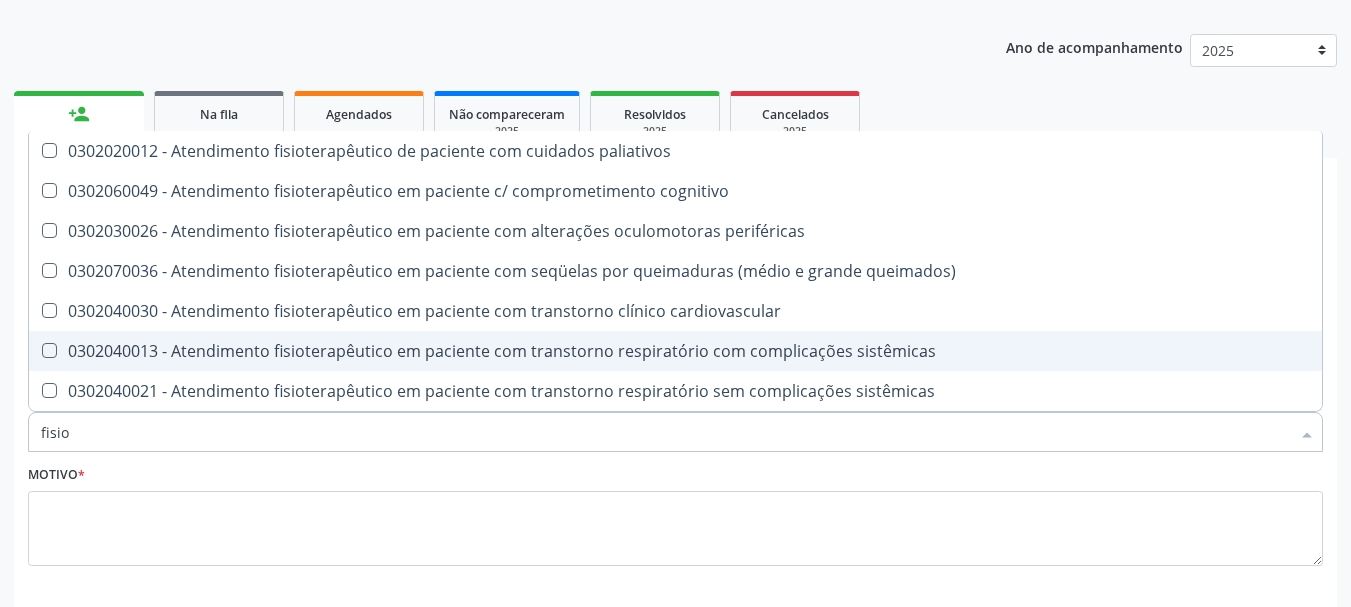 scroll, scrollTop: 99, scrollLeft: 0, axis: vertical 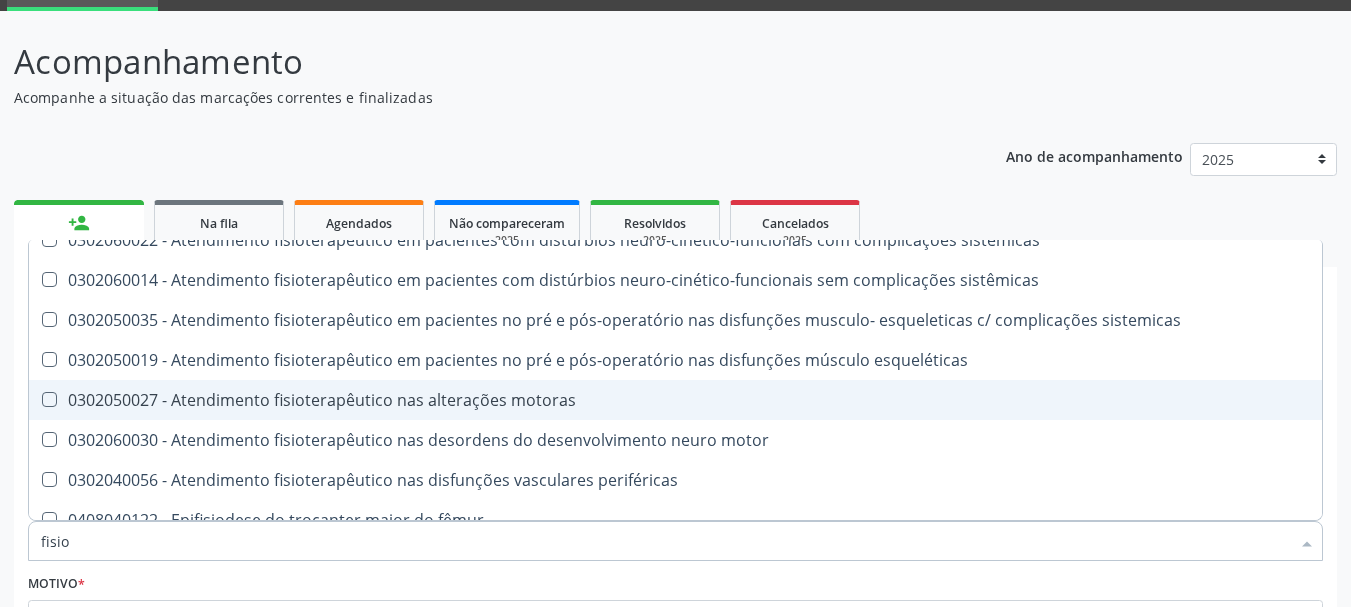click on "0302050027 - Atendimento fisioterapêutico nas alterações motoras" at bounding box center [675, 400] 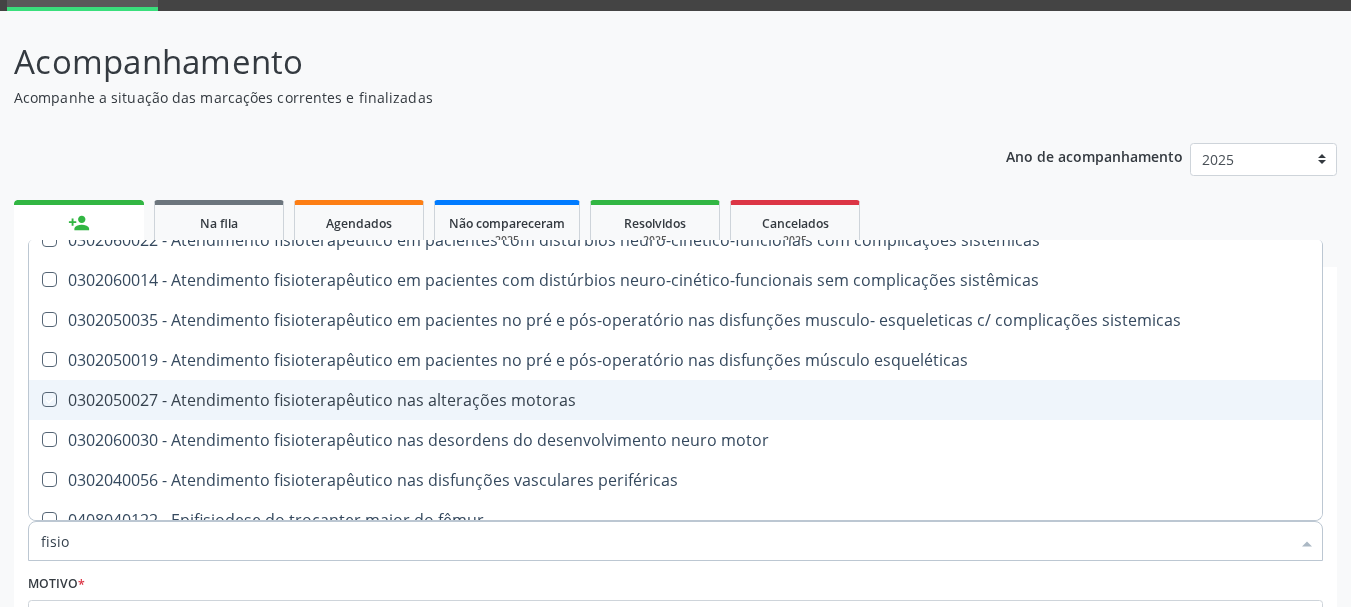 checkbox on "true" 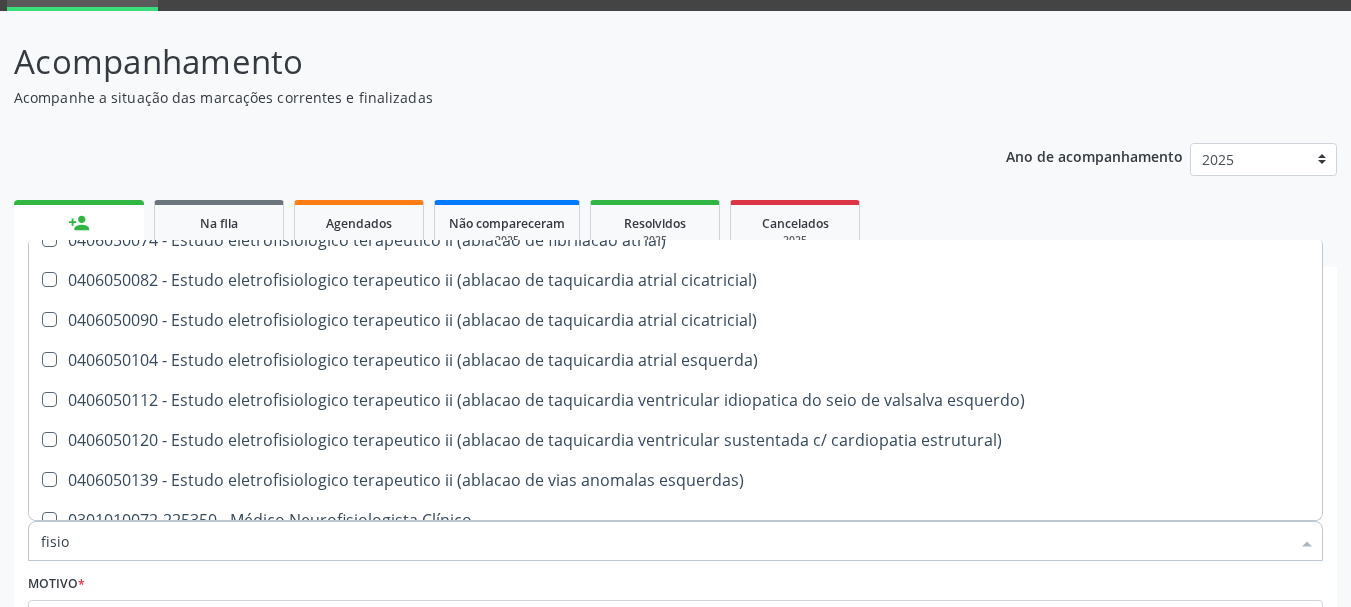 scroll, scrollTop: 1360, scrollLeft: 0, axis: vertical 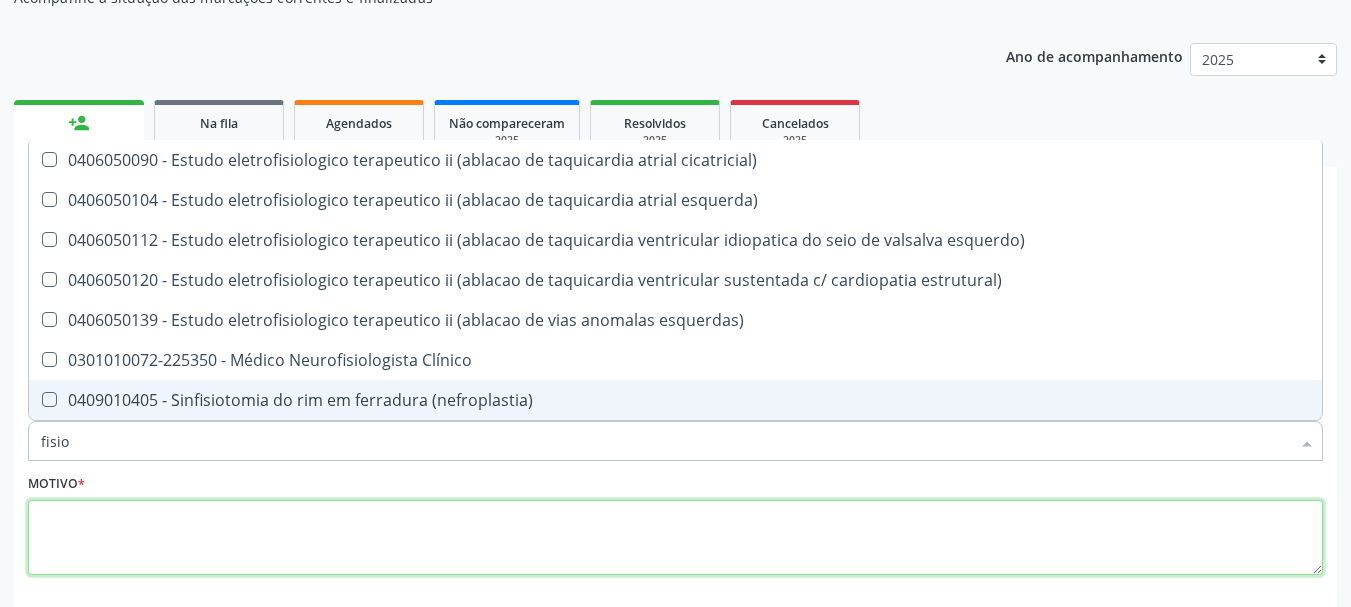 click at bounding box center [675, 538] 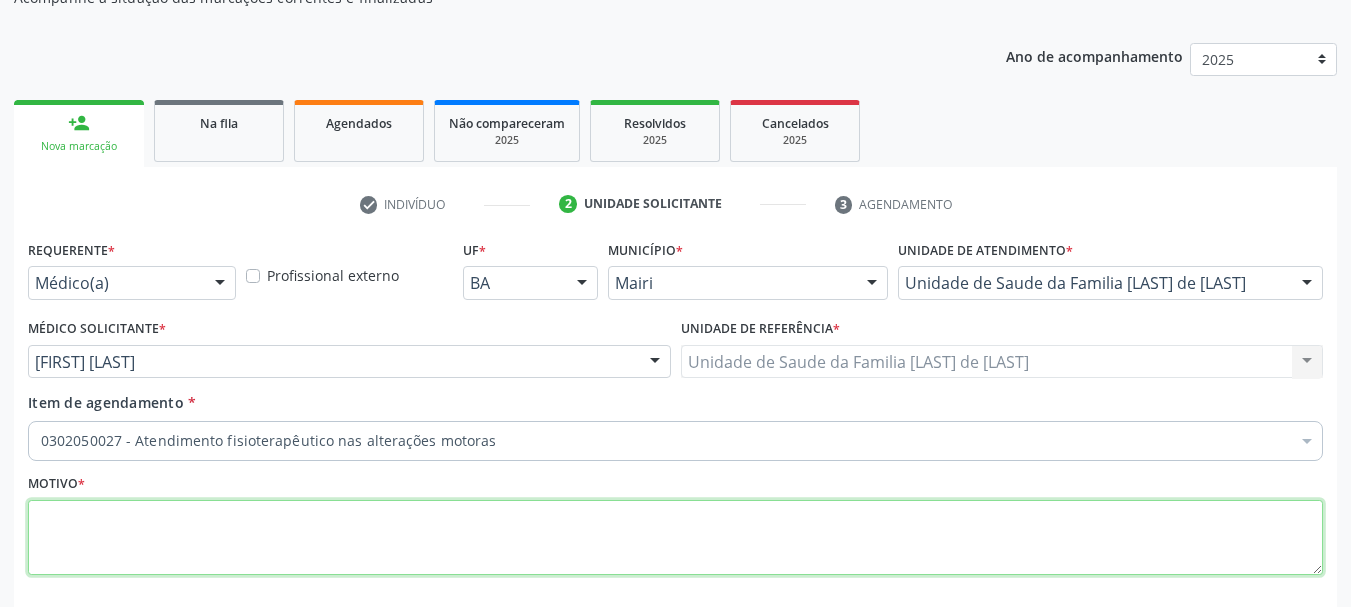 scroll, scrollTop: 0, scrollLeft: 0, axis: both 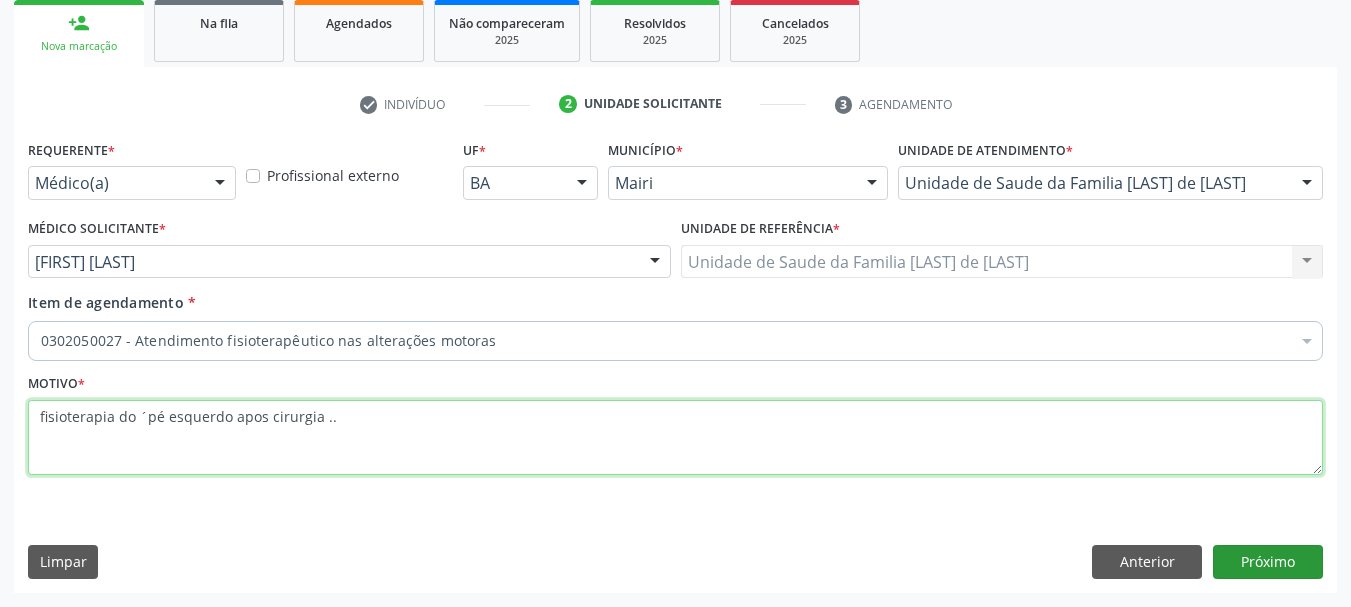 type on "fisioterapia do ´pé esquerdo apos cirurgia .." 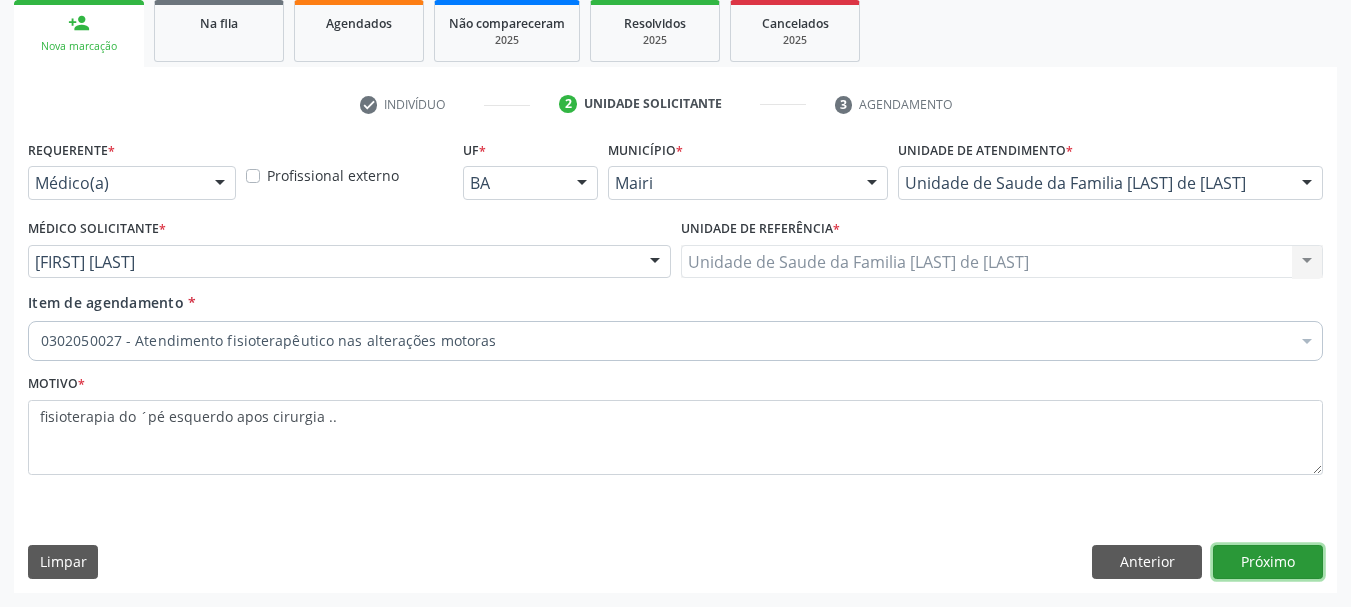 click on "Próximo" at bounding box center [1268, 562] 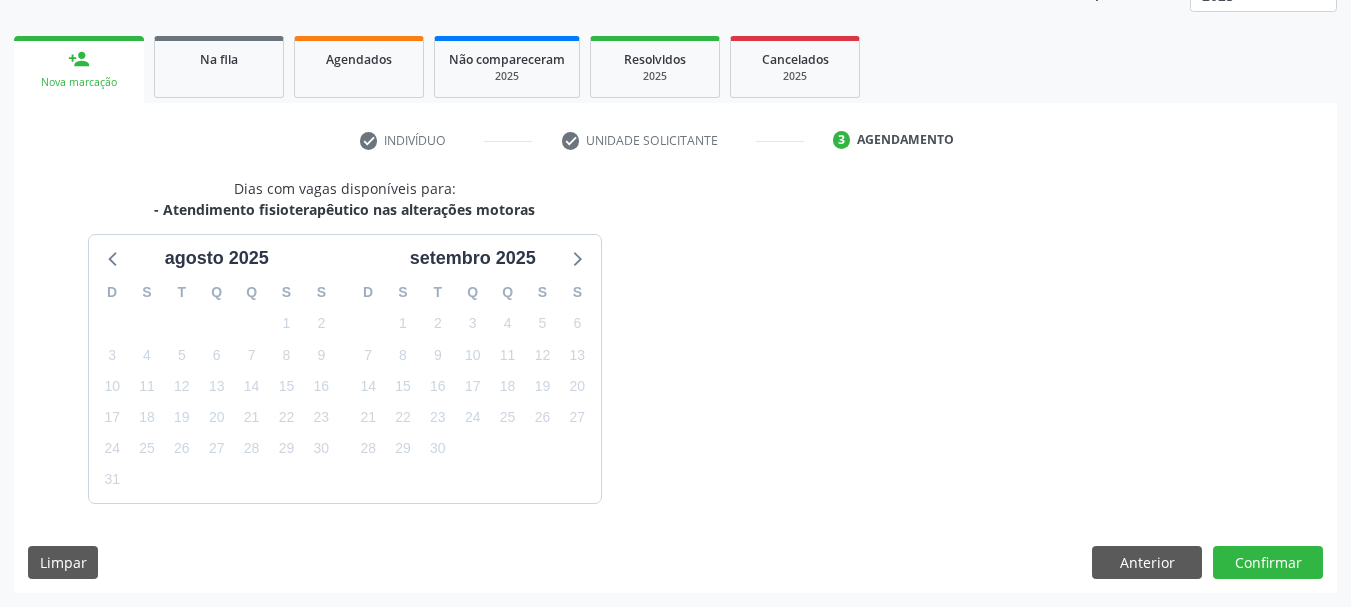 scroll, scrollTop: 299, scrollLeft: 0, axis: vertical 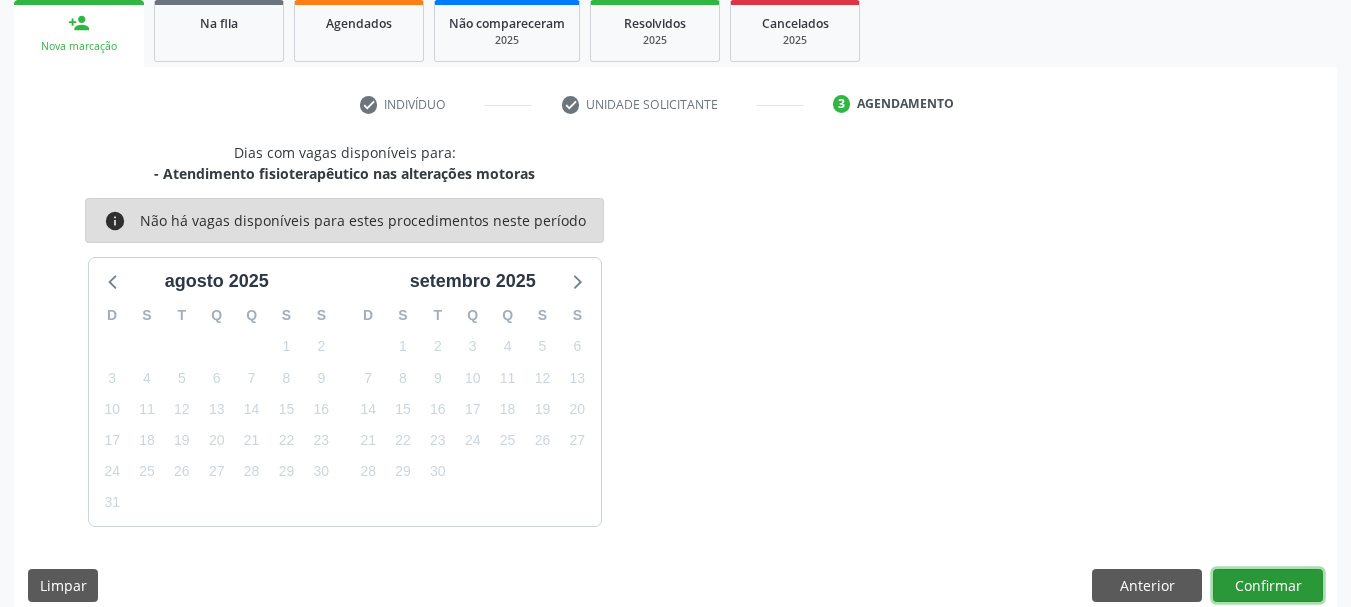click on "Confirmar" at bounding box center [1268, 586] 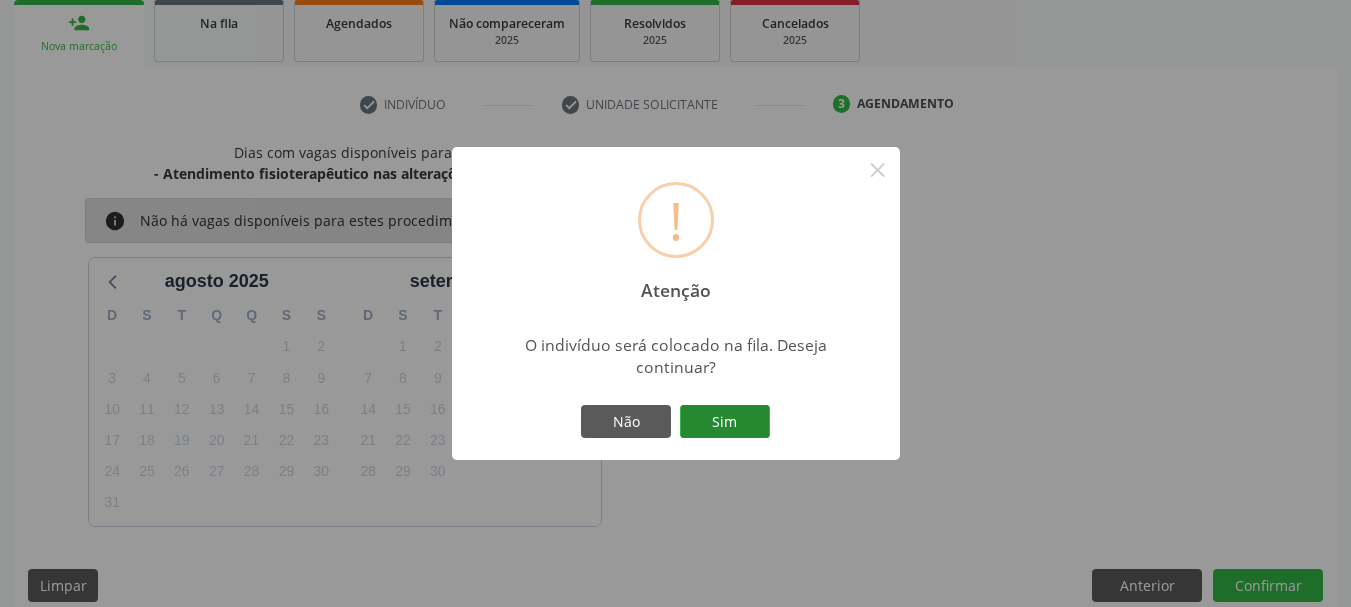 click on "Sim" at bounding box center [725, 422] 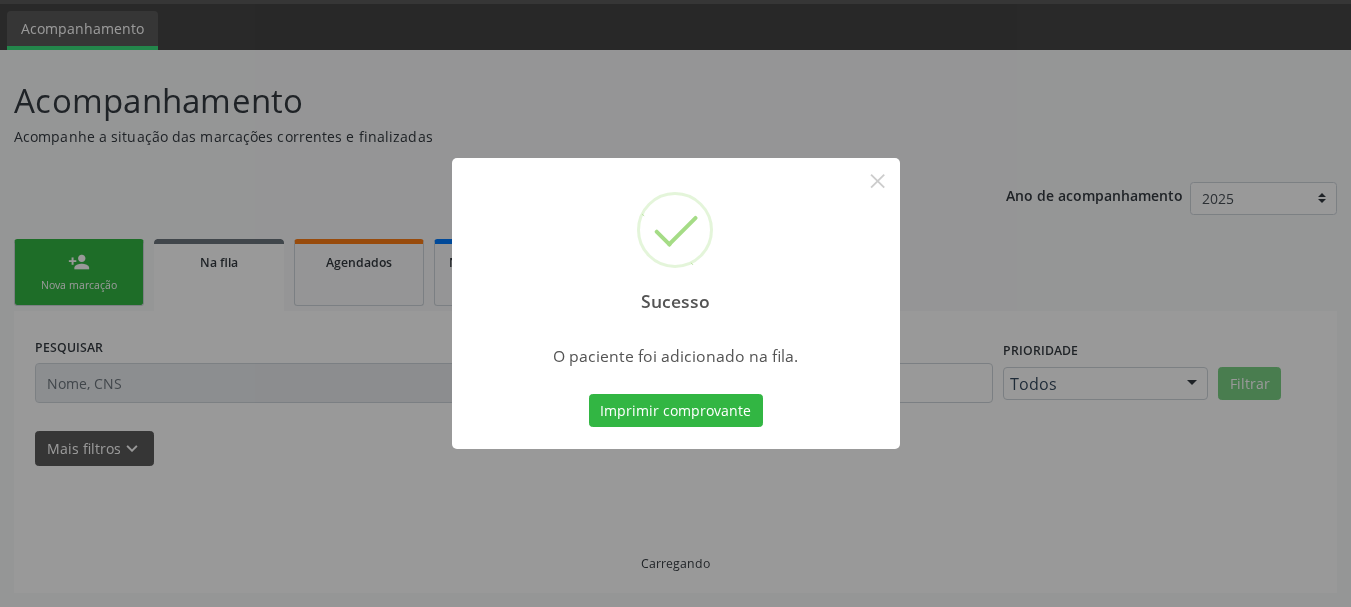 scroll, scrollTop: 60, scrollLeft: 0, axis: vertical 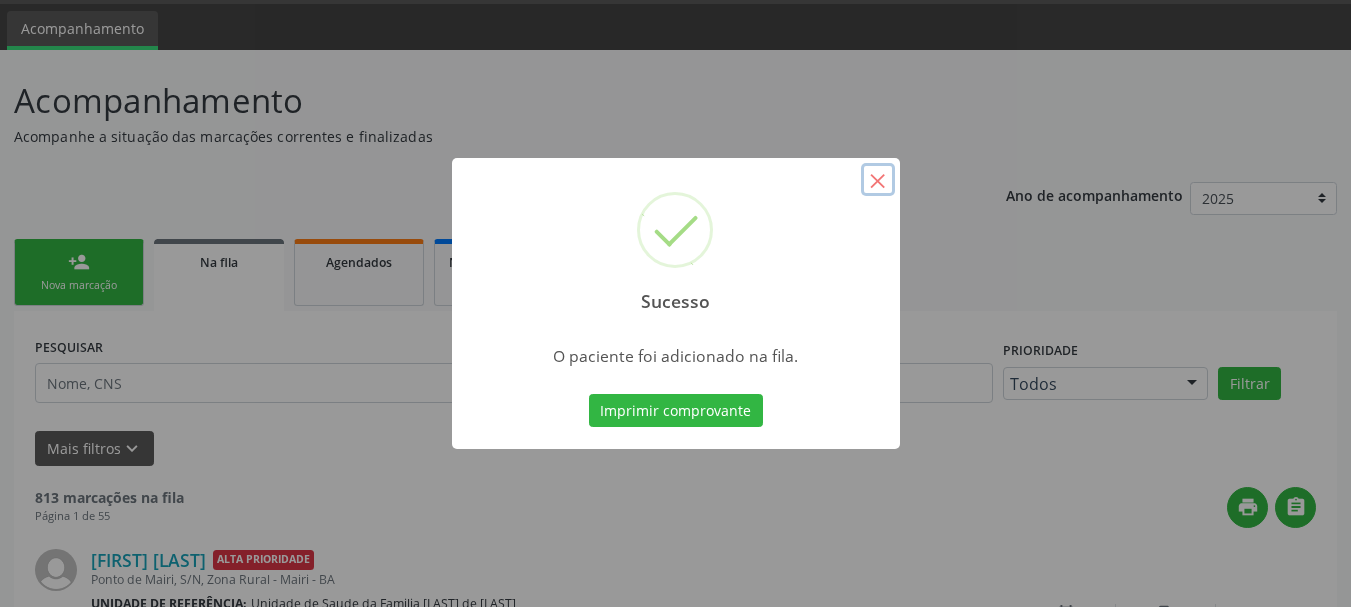 click on "×" at bounding box center [878, 180] 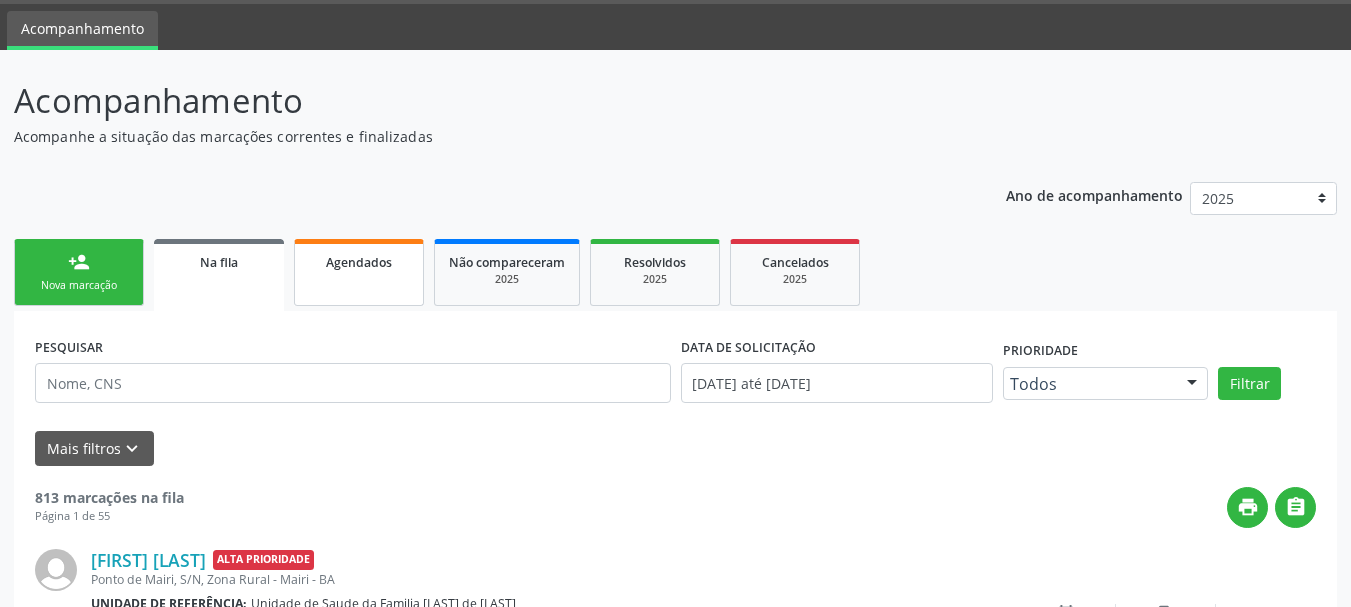 click on "Agendados" at bounding box center [359, 262] 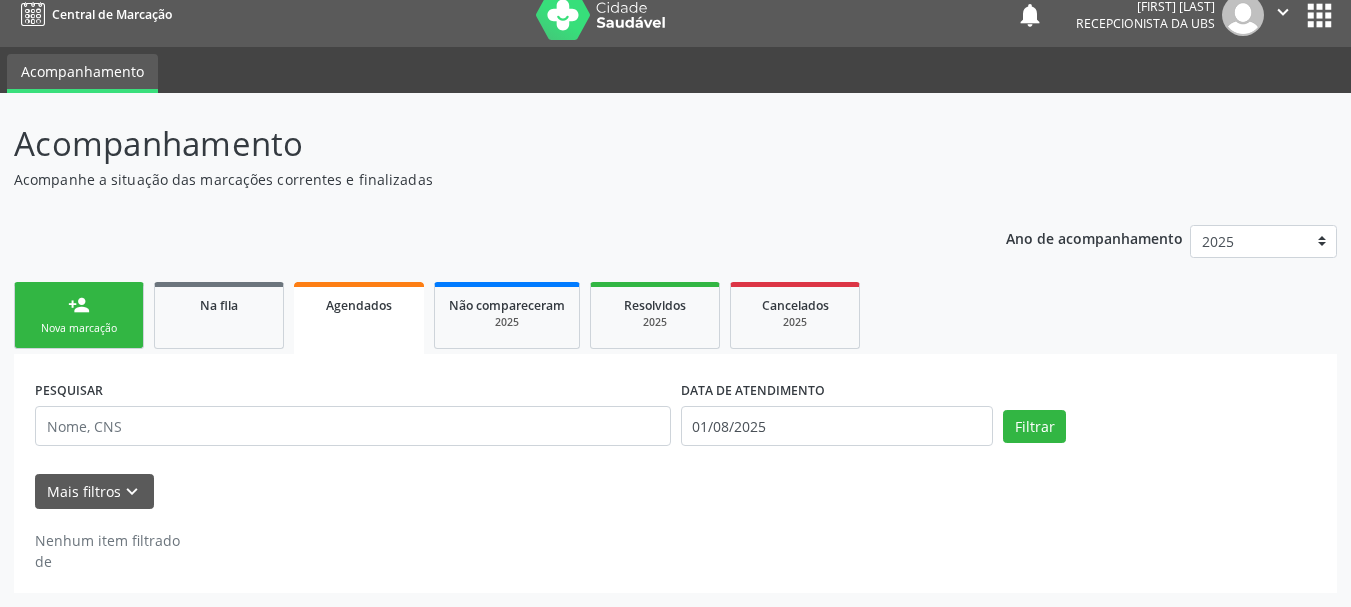 scroll, scrollTop: 17, scrollLeft: 0, axis: vertical 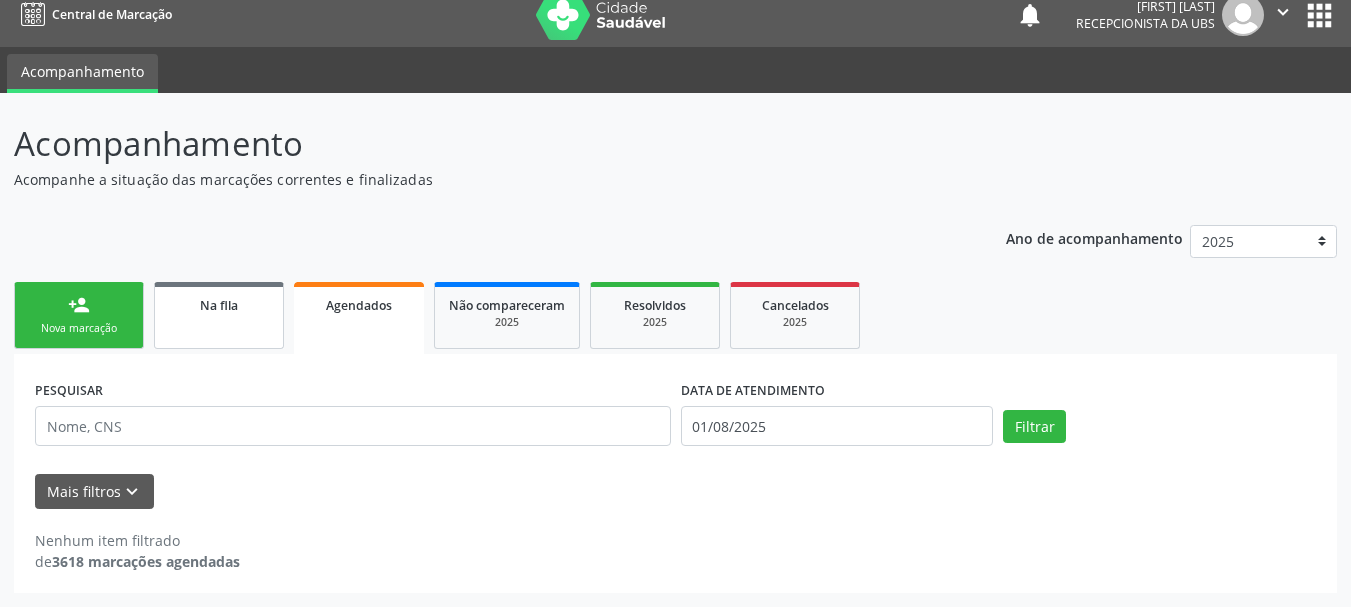 click on "Na fila" at bounding box center (219, 315) 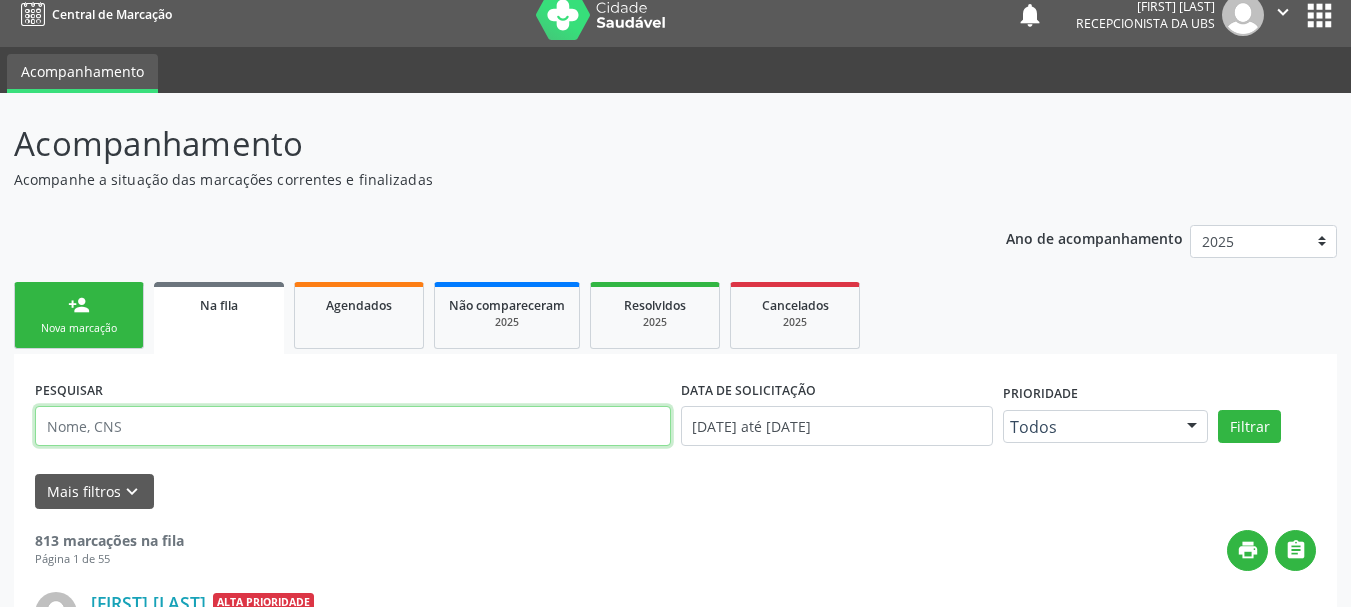 click at bounding box center [353, 426] 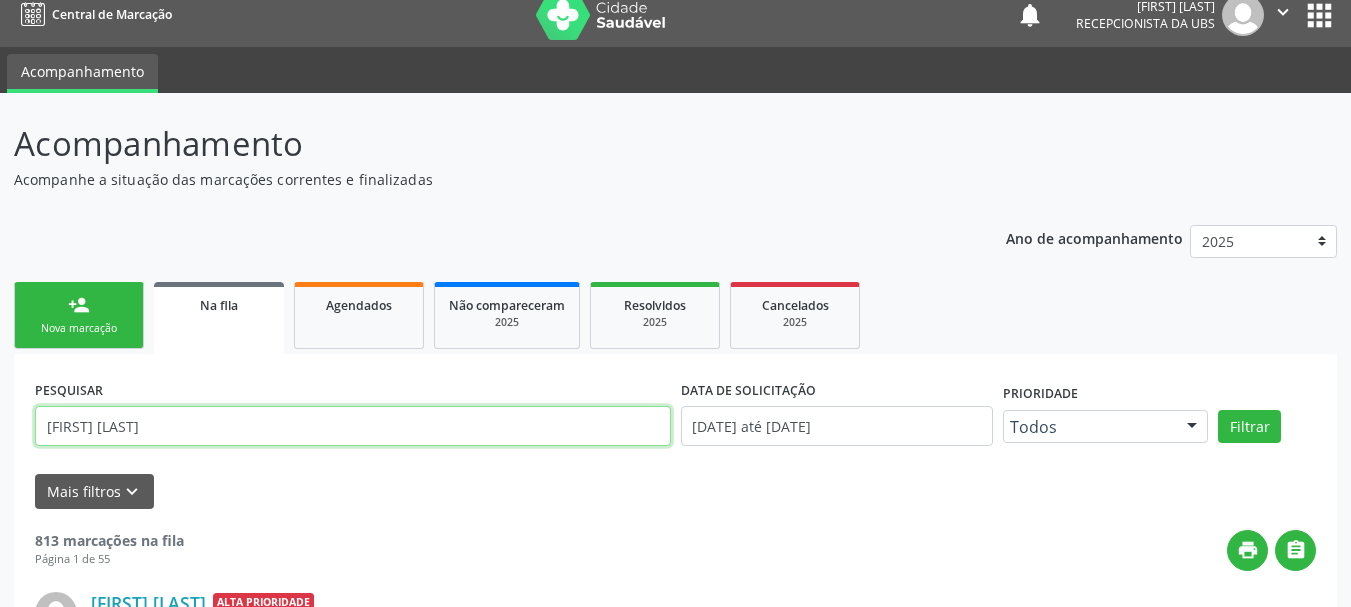type on "[FIRST] [LAST]" 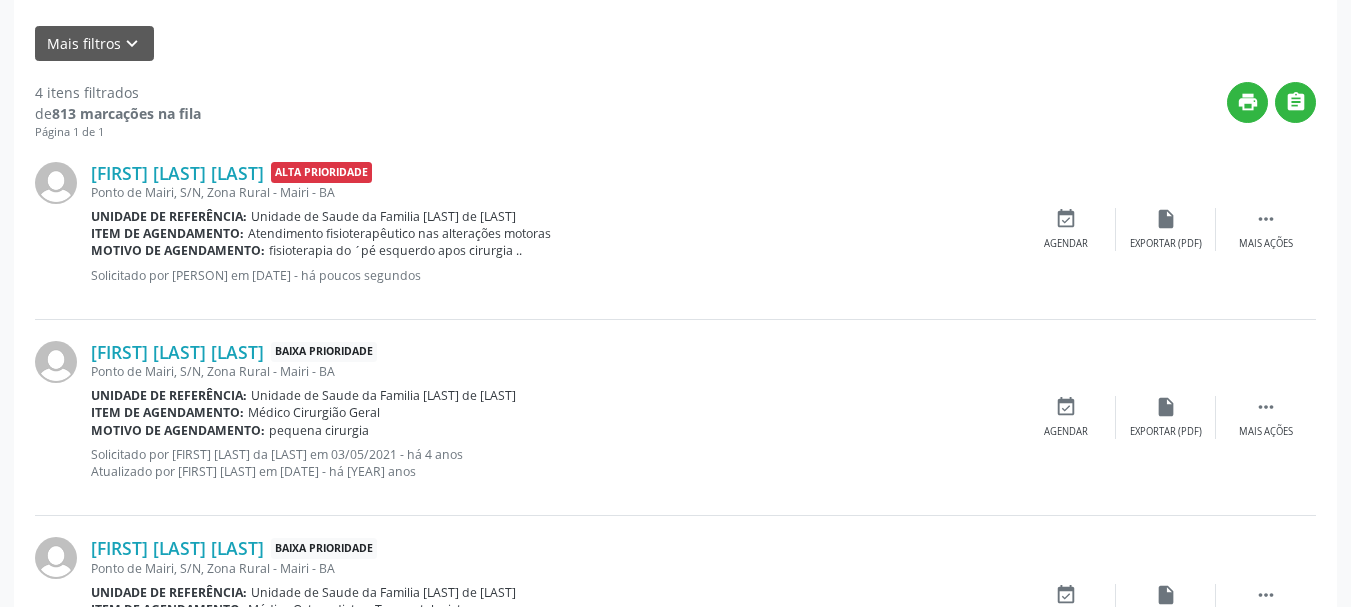scroll, scrollTop: 481, scrollLeft: 0, axis: vertical 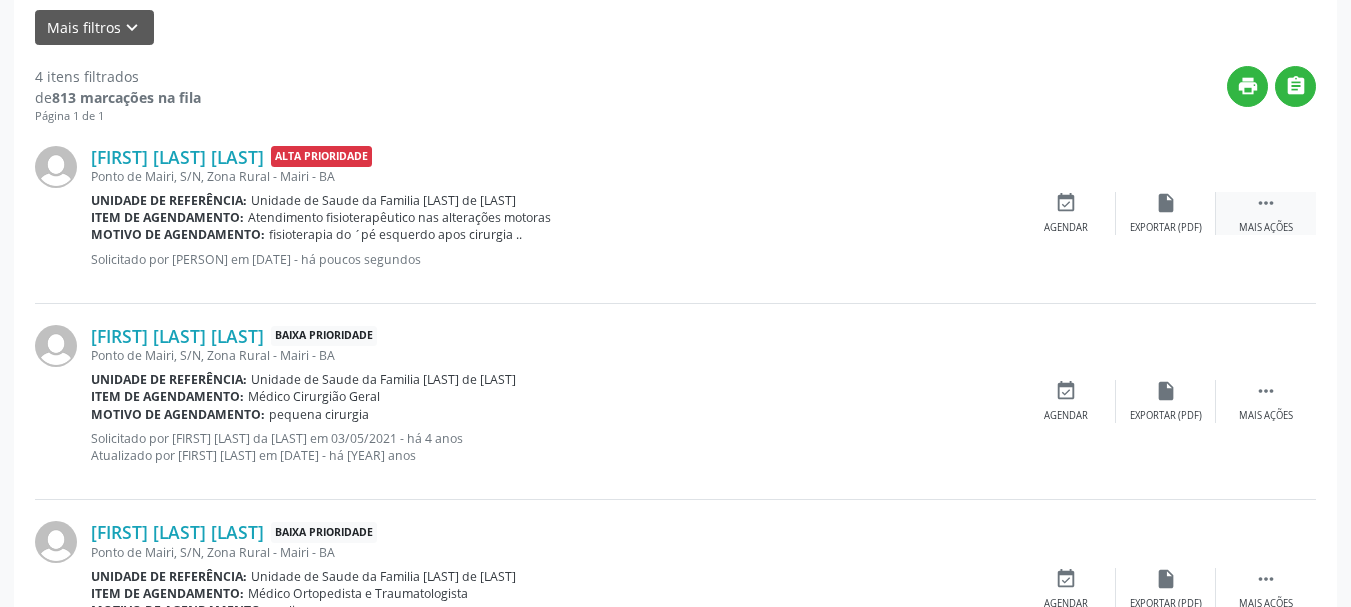 click on "" at bounding box center (1266, 203) 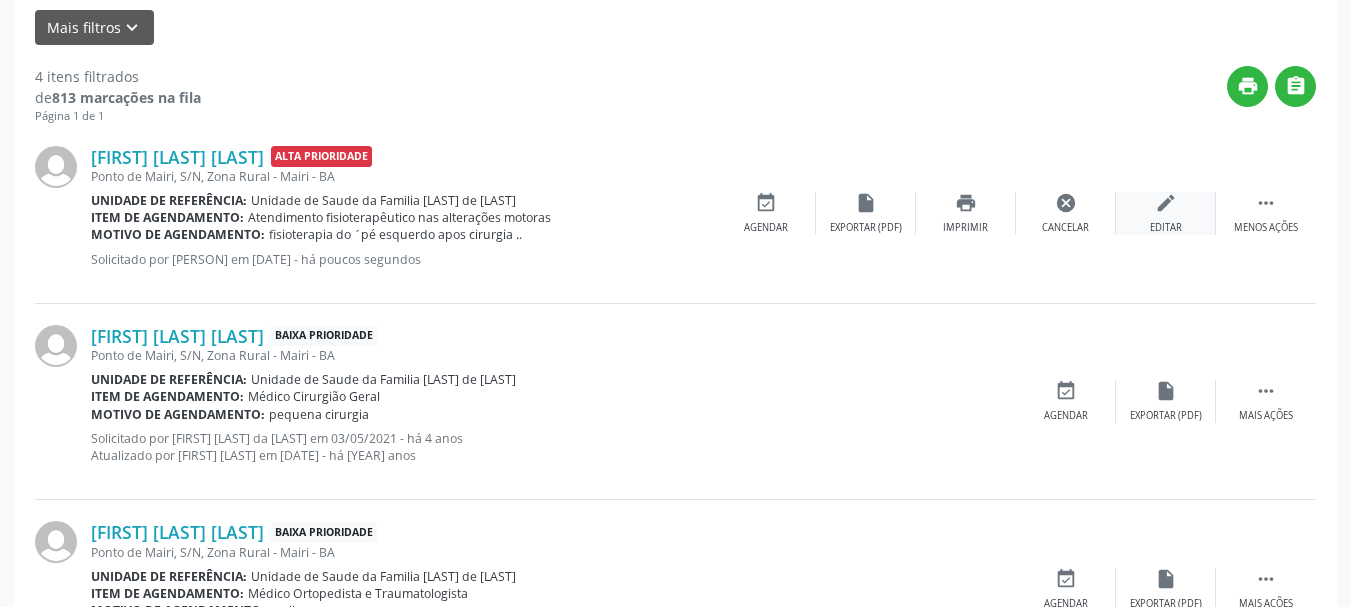 click on "Editar" at bounding box center [1166, 228] 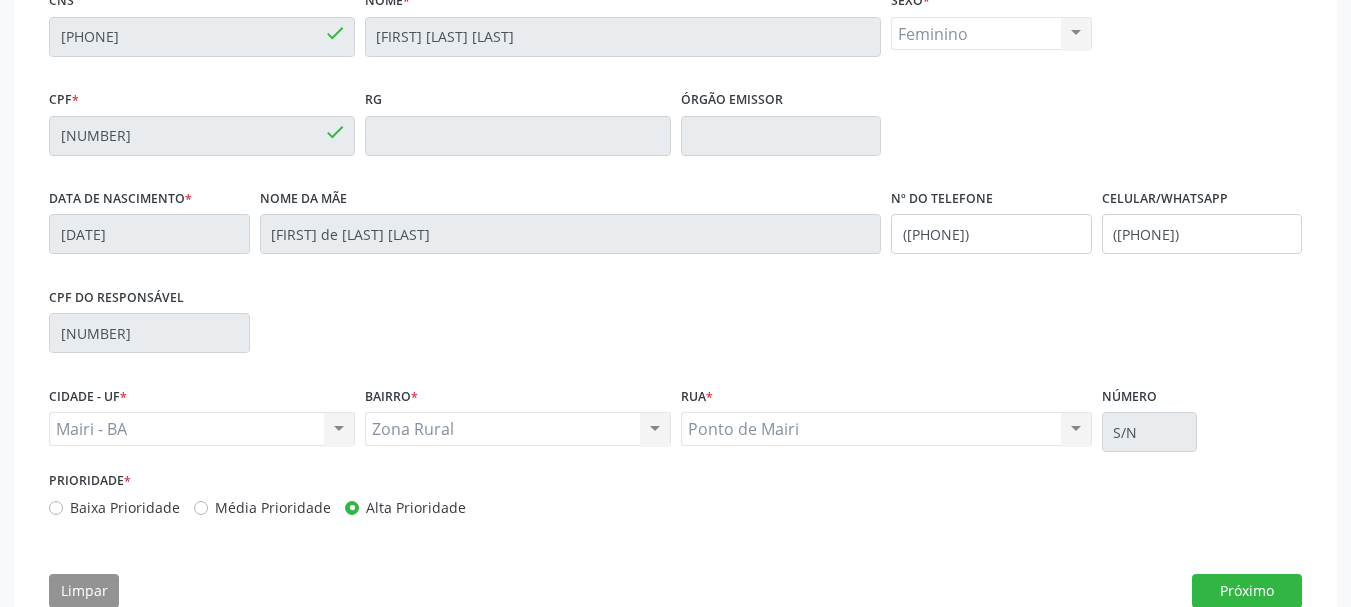 scroll, scrollTop: 504, scrollLeft: 0, axis: vertical 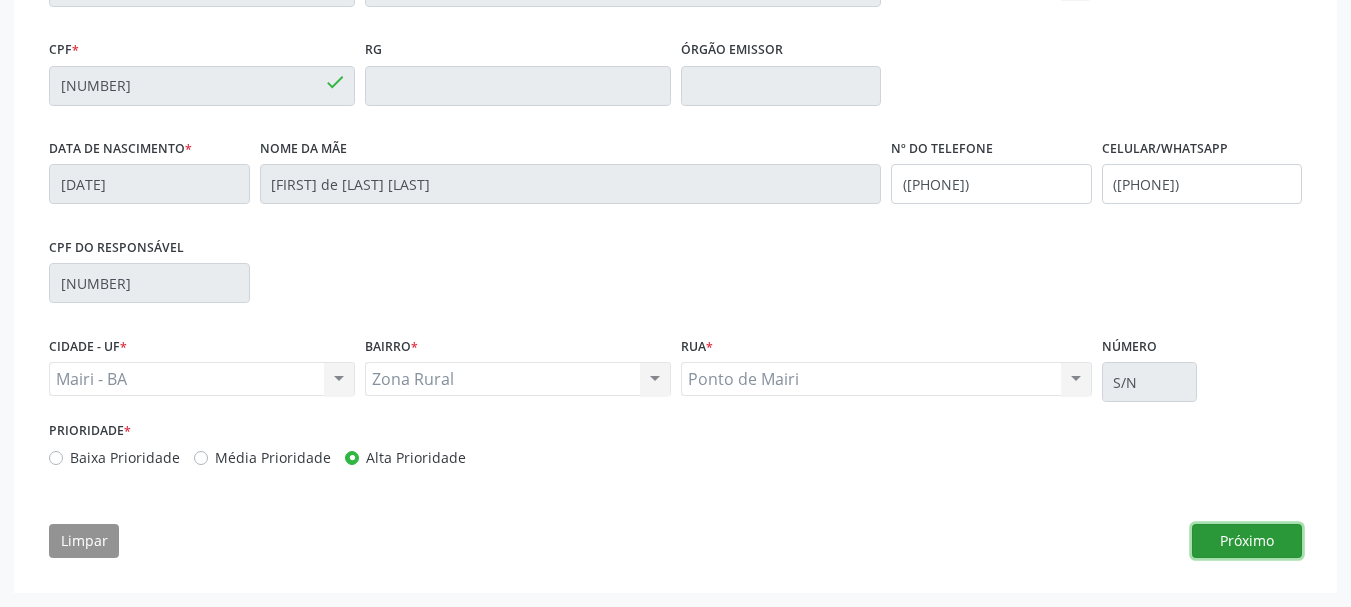 click on "Próximo" at bounding box center (1247, 541) 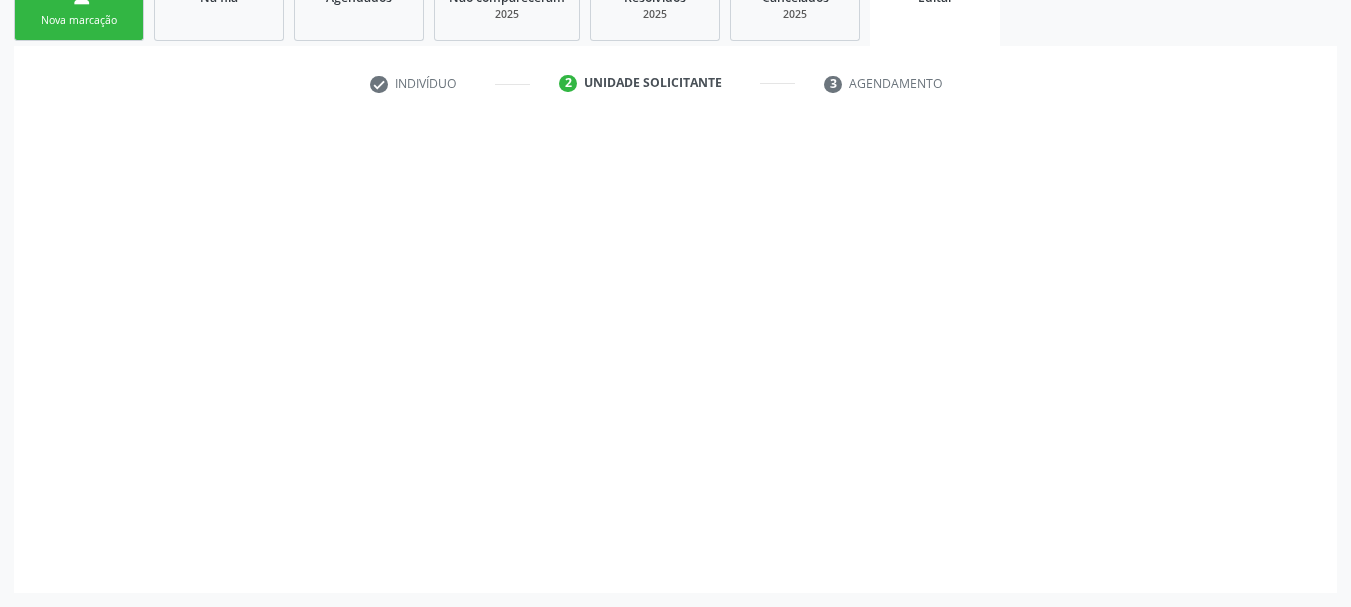 scroll, scrollTop: 325, scrollLeft: 0, axis: vertical 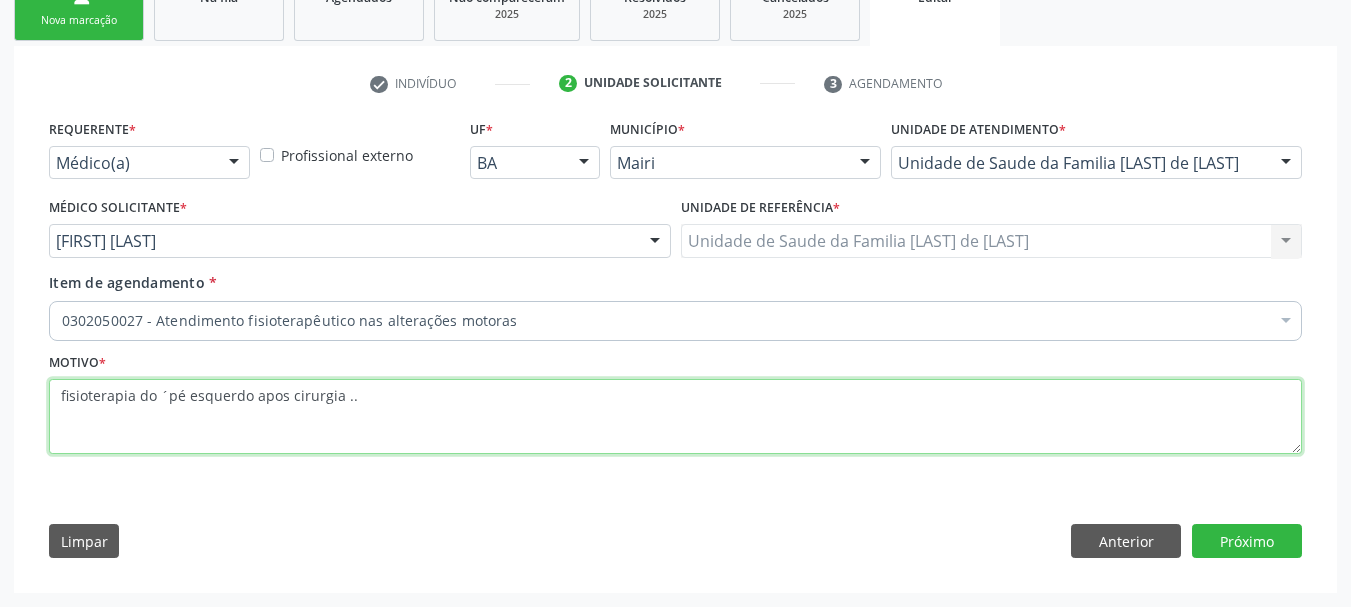 click on "fisioterapia do ´pé esquerdo apos cirurgia .." at bounding box center (675, 417) 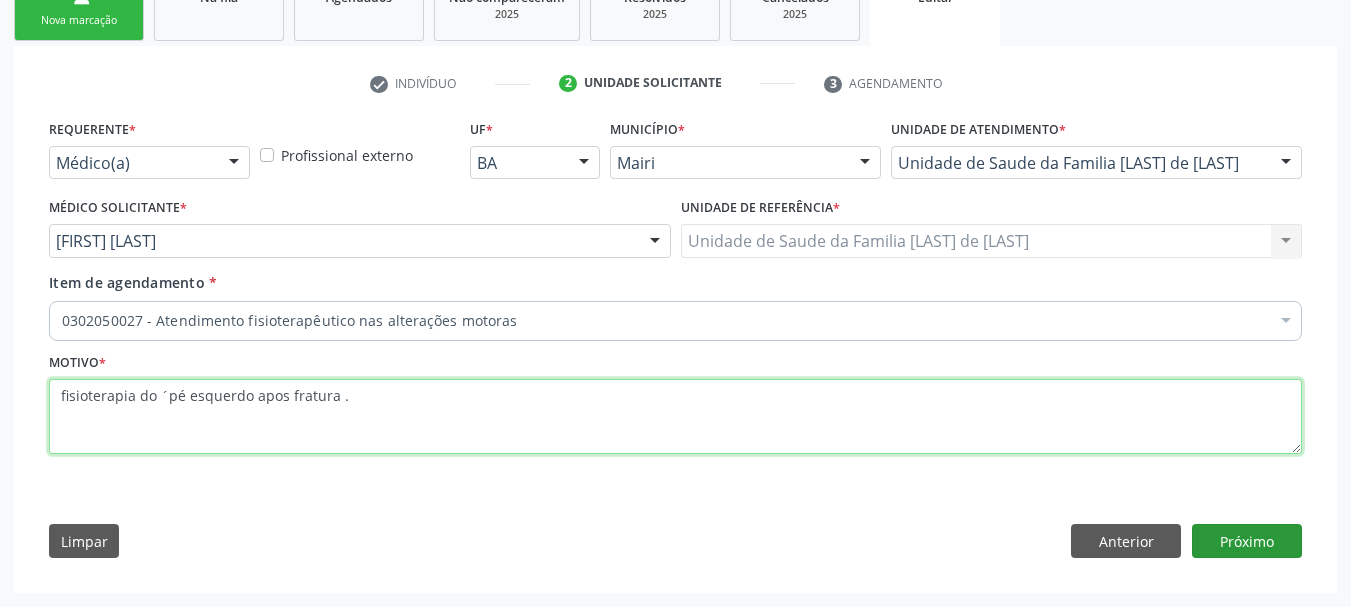 type on "fisioterapia do ´pé esquerdo apos fratura ." 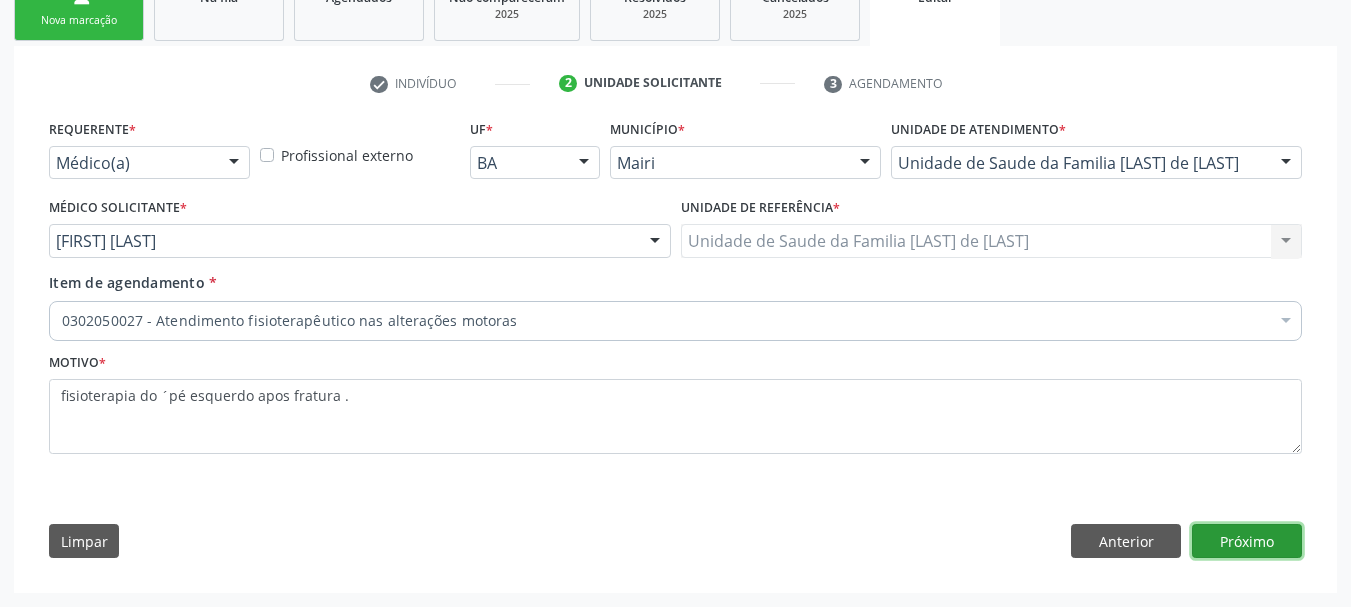 click on "Próximo" at bounding box center (1247, 541) 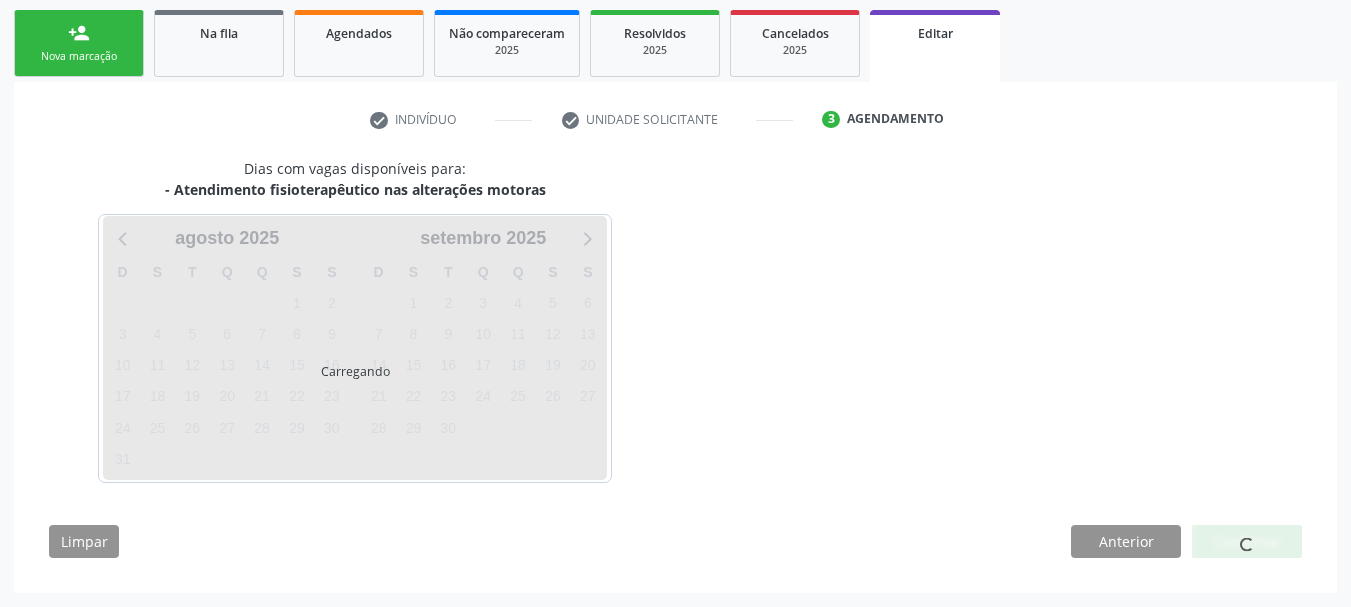 scroll, scrollTop: 325, scrollLeft: 0, axis: vertical 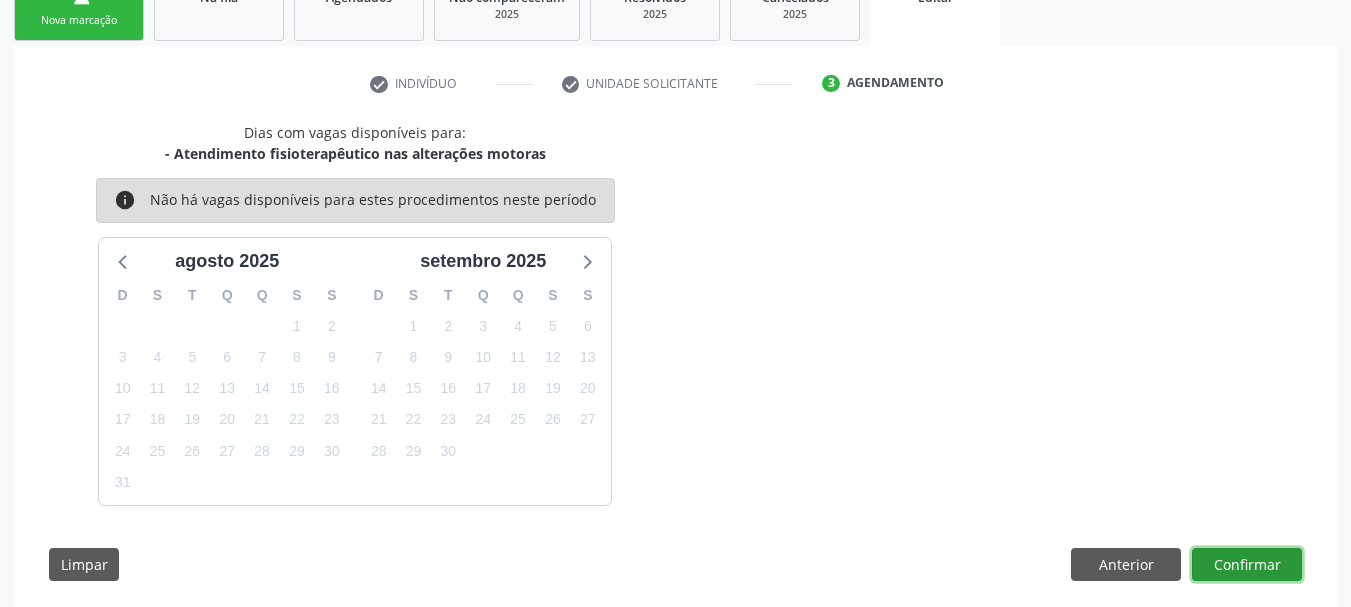 click on "Confirmar" at bounding box center (1247, 565) 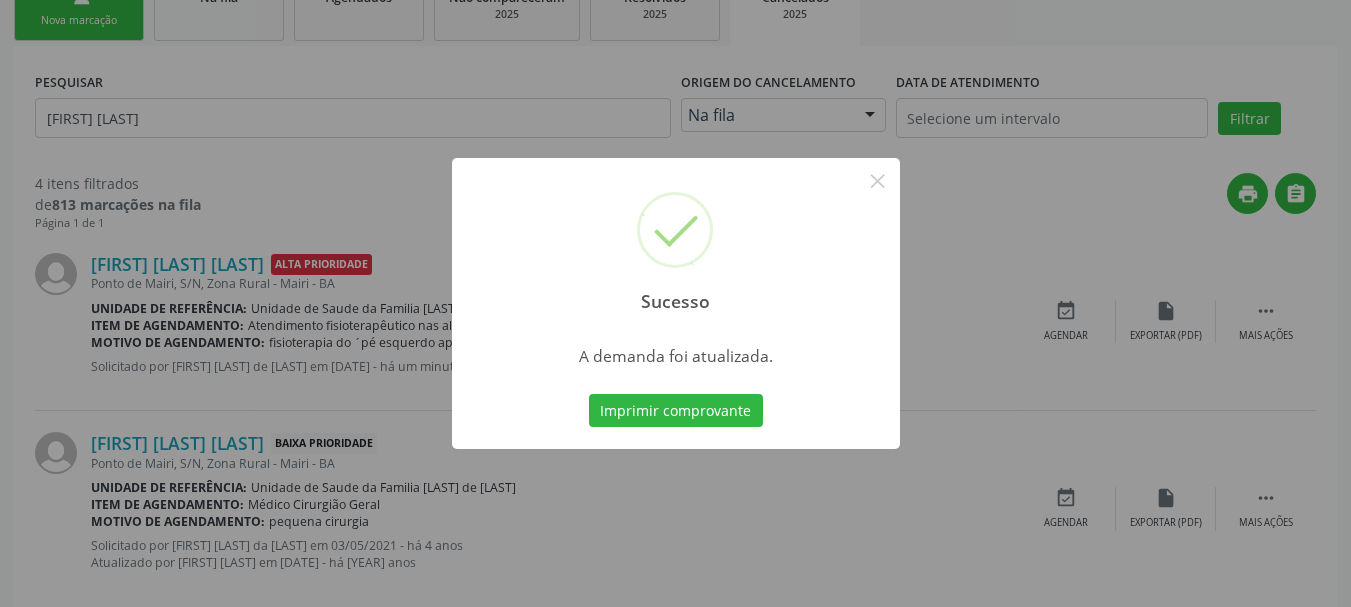 scroll, scrollTop: 0, scrollLeft: 0, axis: both 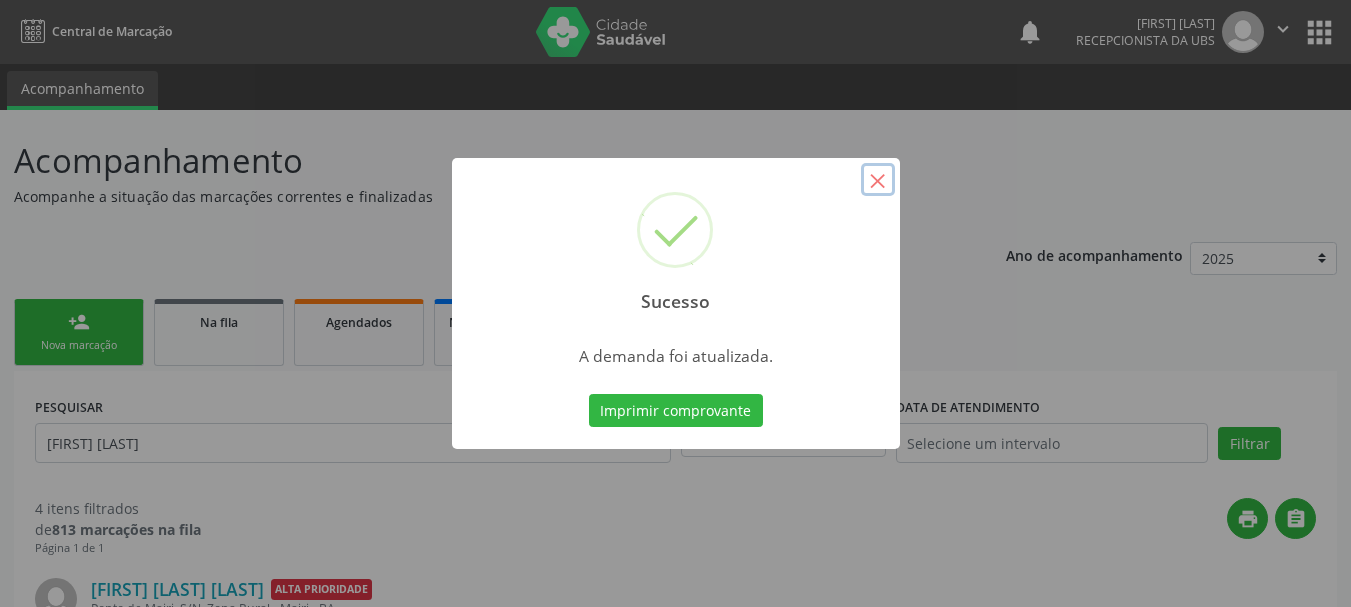 click on "×" at bounding box center [878, 180] 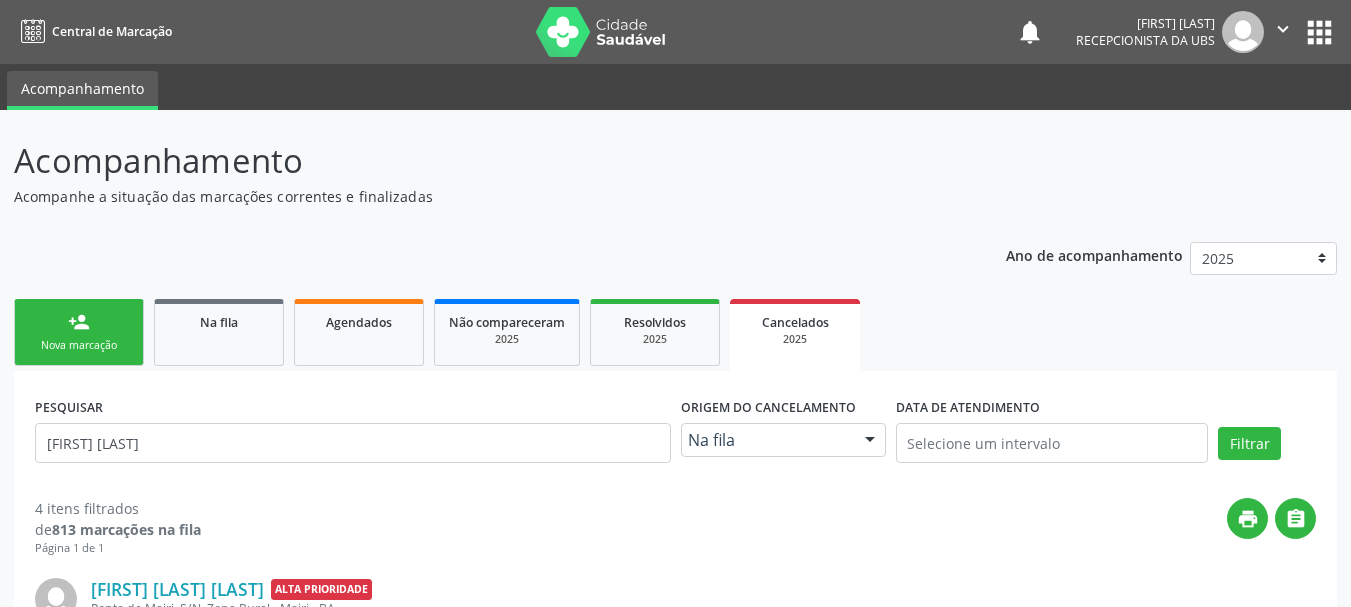 click on "person_add
Nova marcação" at bounding box center [79, 332] 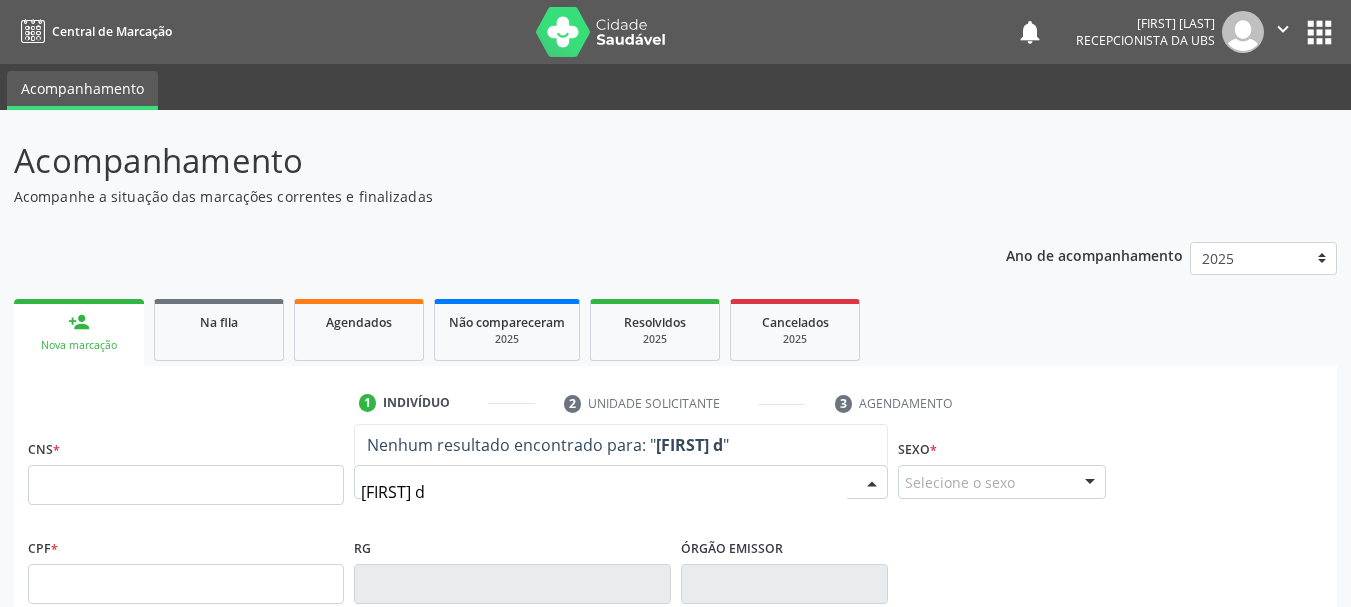 type on "[LAST]" 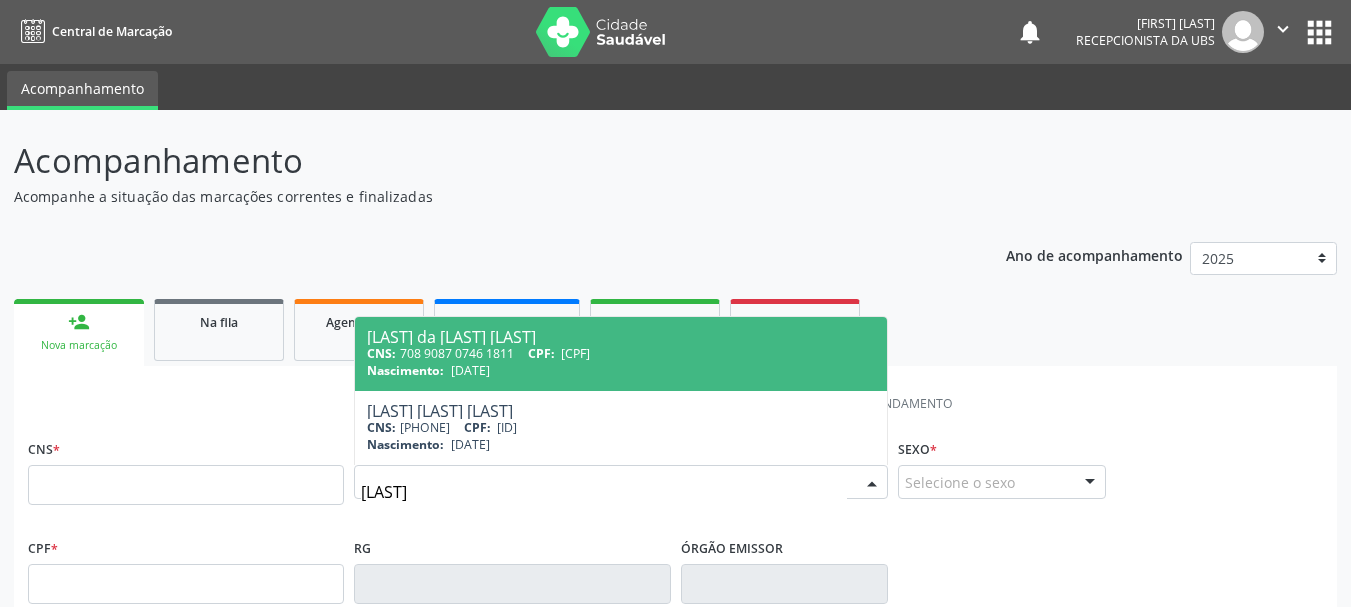 click on "[DATE]" at bounding box center (470, 370) 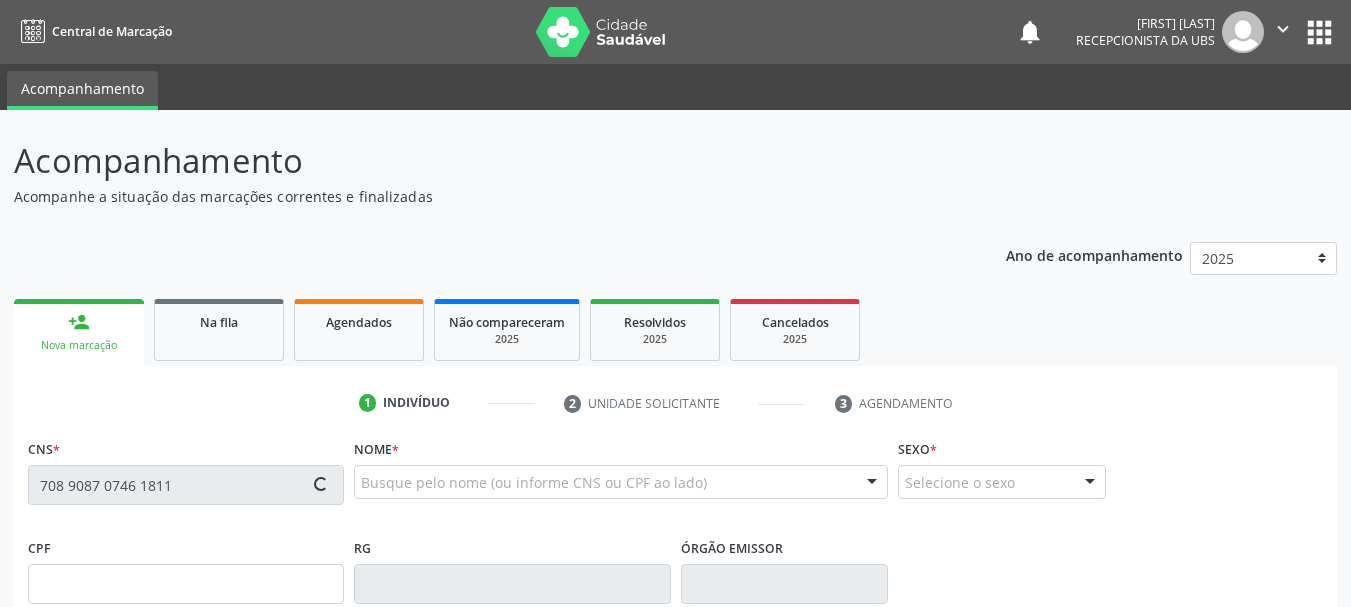 type on "[CPF]" 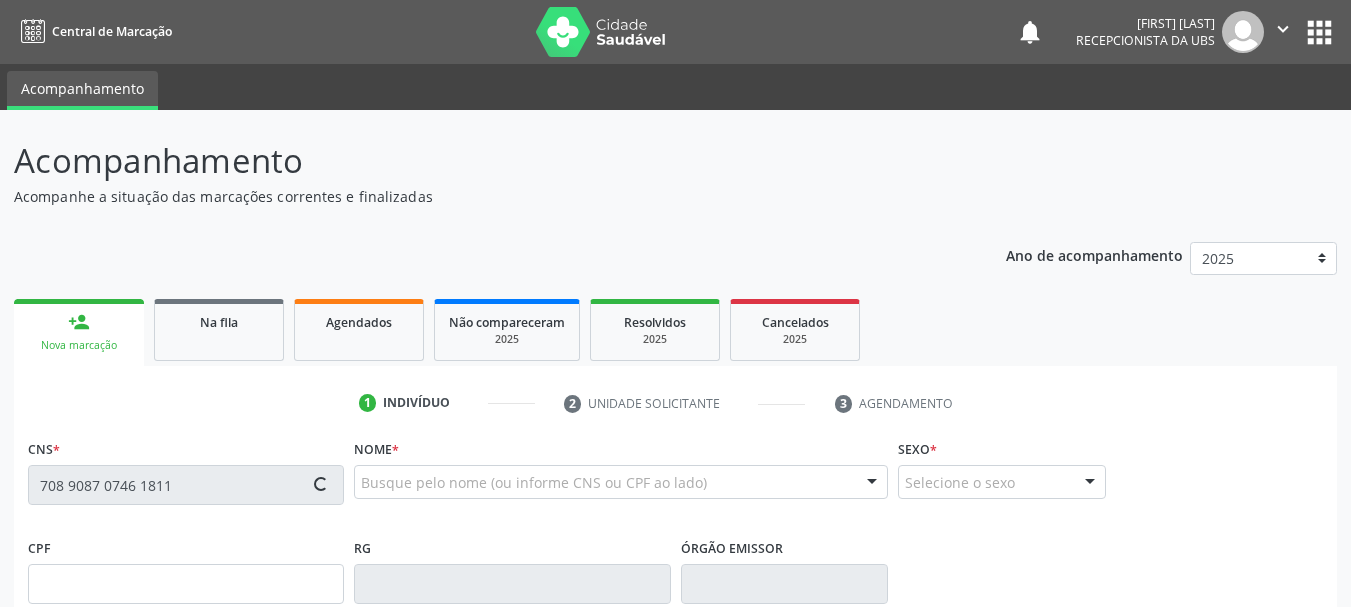type on "[DATE]" 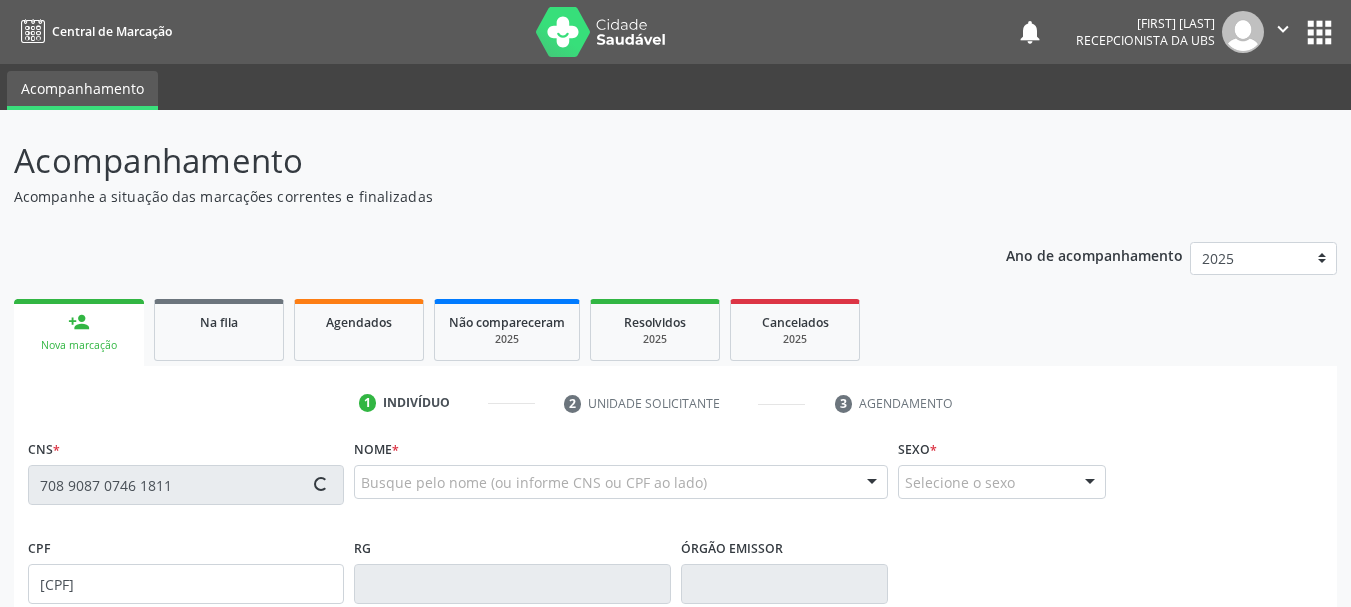 type on "[PHONE]" 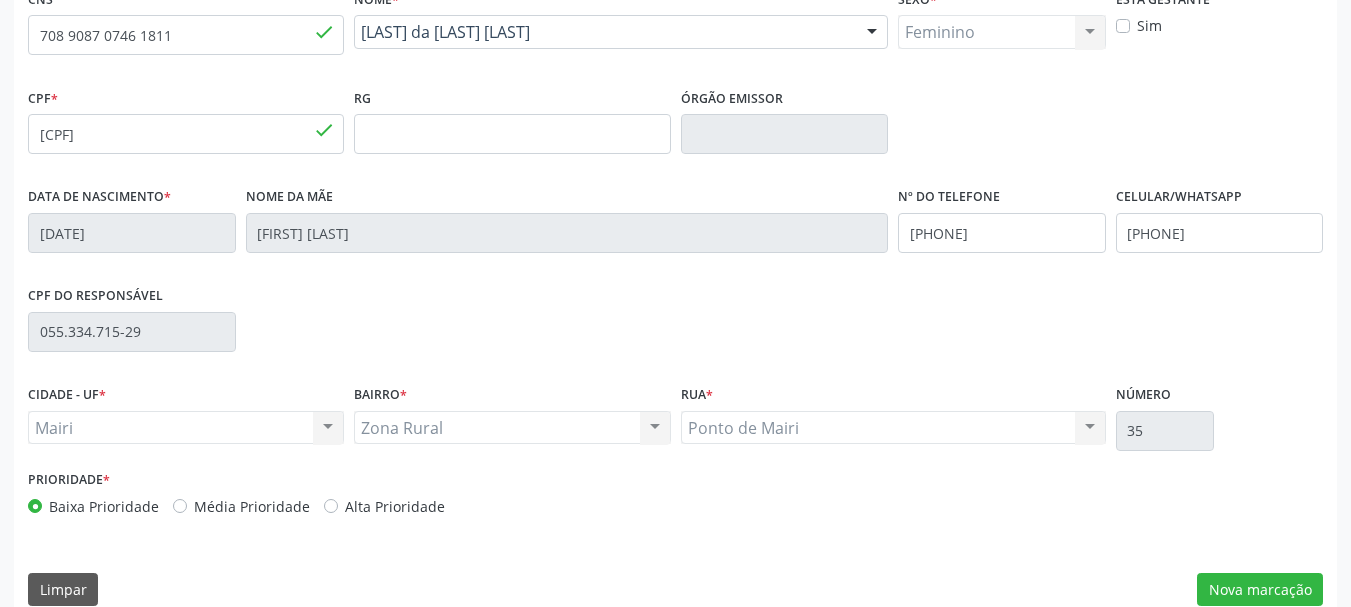 scroll, scrollTop: 477, scrollLeft: 0, axis: vertical 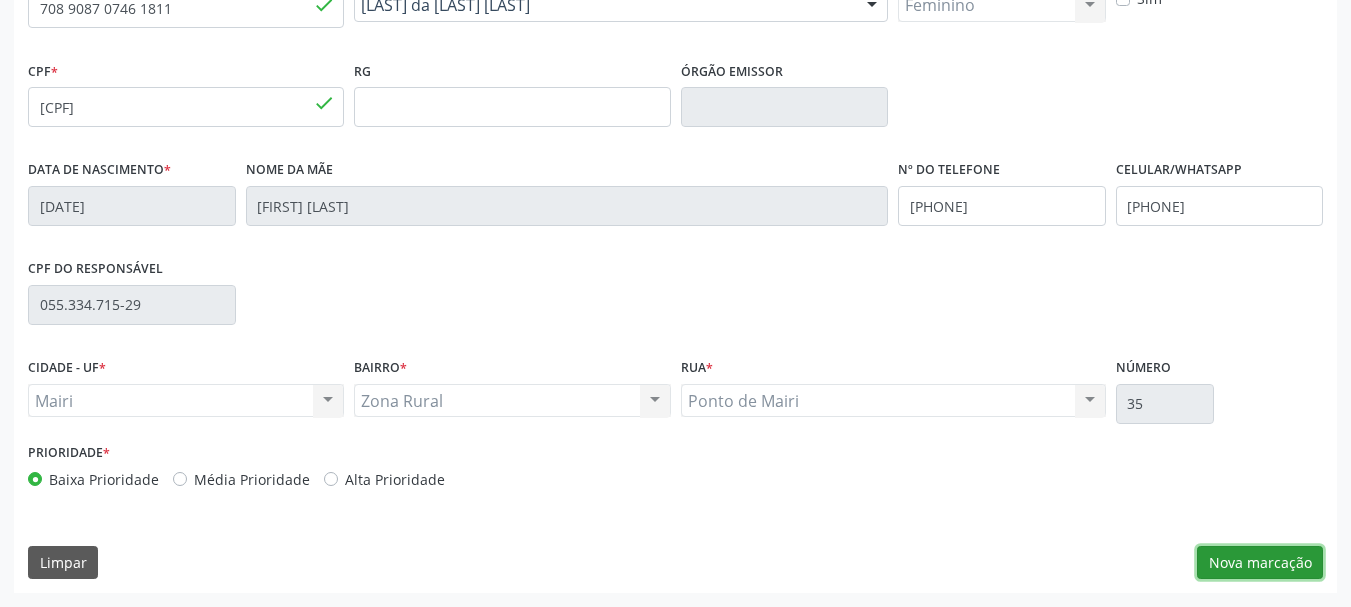 click on "Nova marcação" at bounding box center (1260, 563) 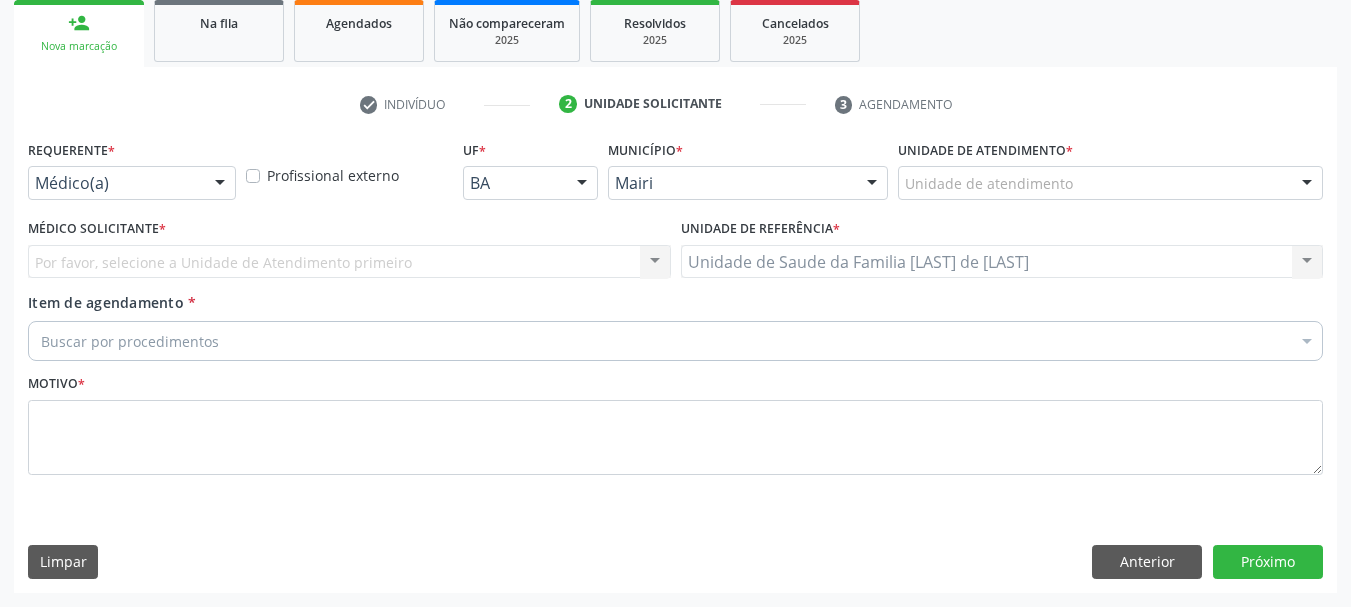 click on "Unidade de atendimento" at bounding box center [1110, 183] 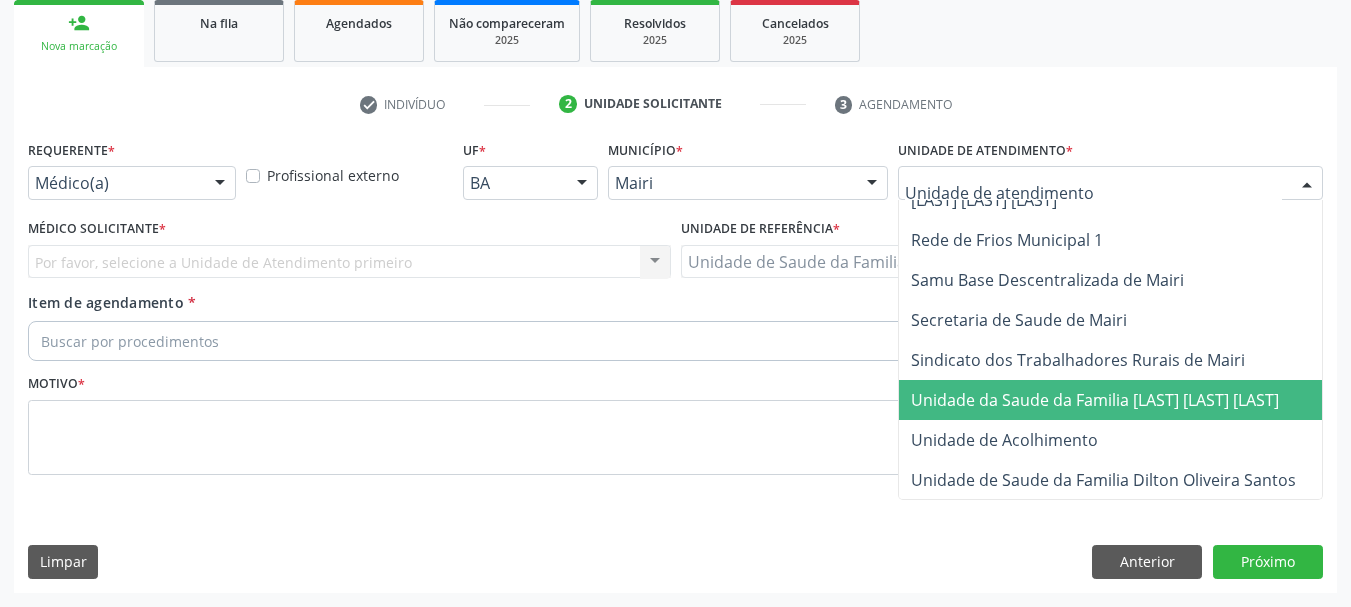 scroll, scrollTop: 1476, scrollLeft: 0, axis: vertical 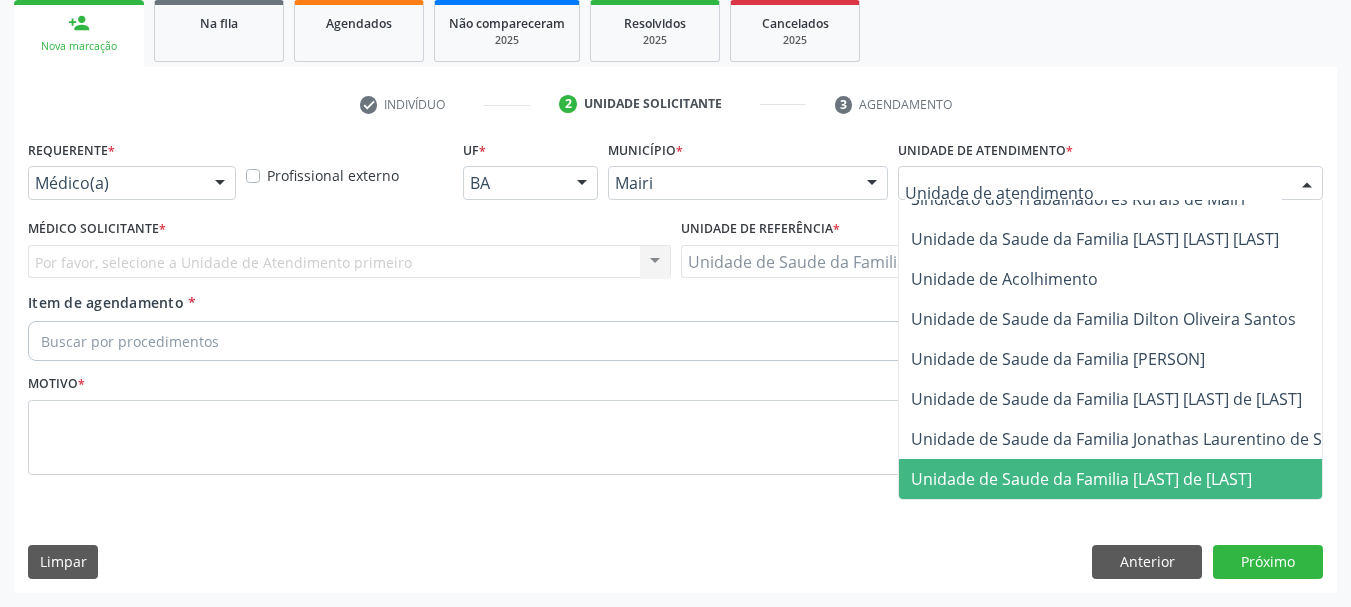 click on "Unidade de Saude da Familia [LAST] de [LAST]" at bounding box center [1081, 479] 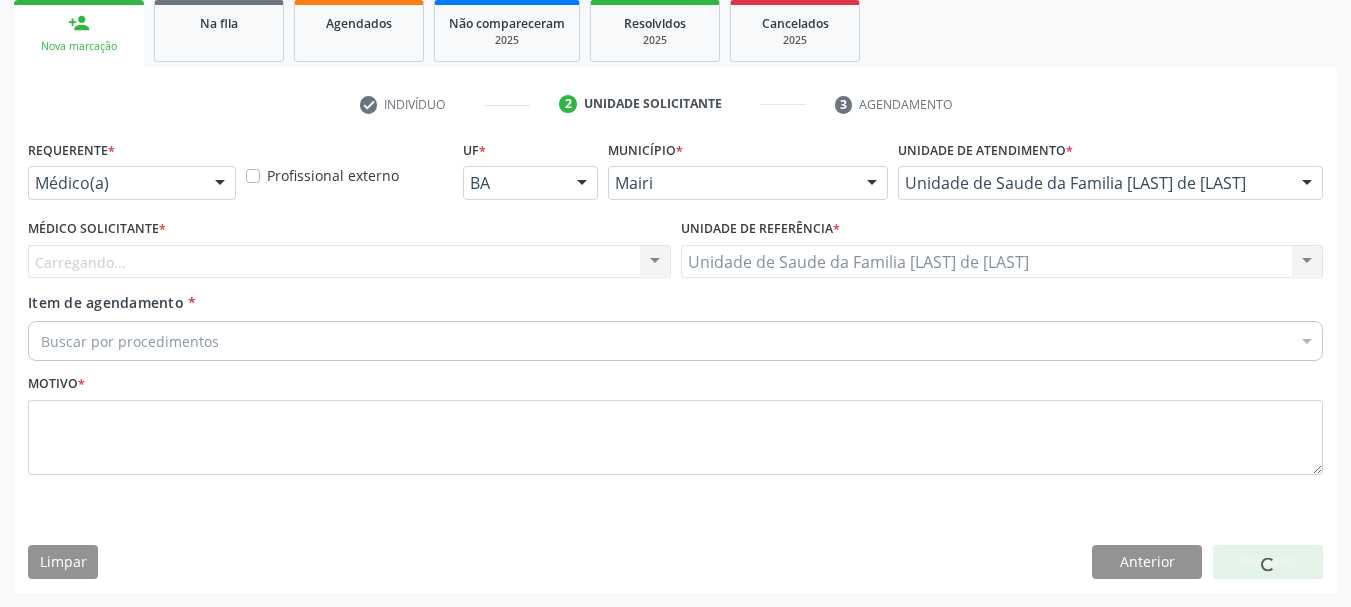 click on "Carregando...
Nenhum resultado encontrado para: "   "
Não há nenhuma opção para ser exibida." at bounding box center (349, 262) 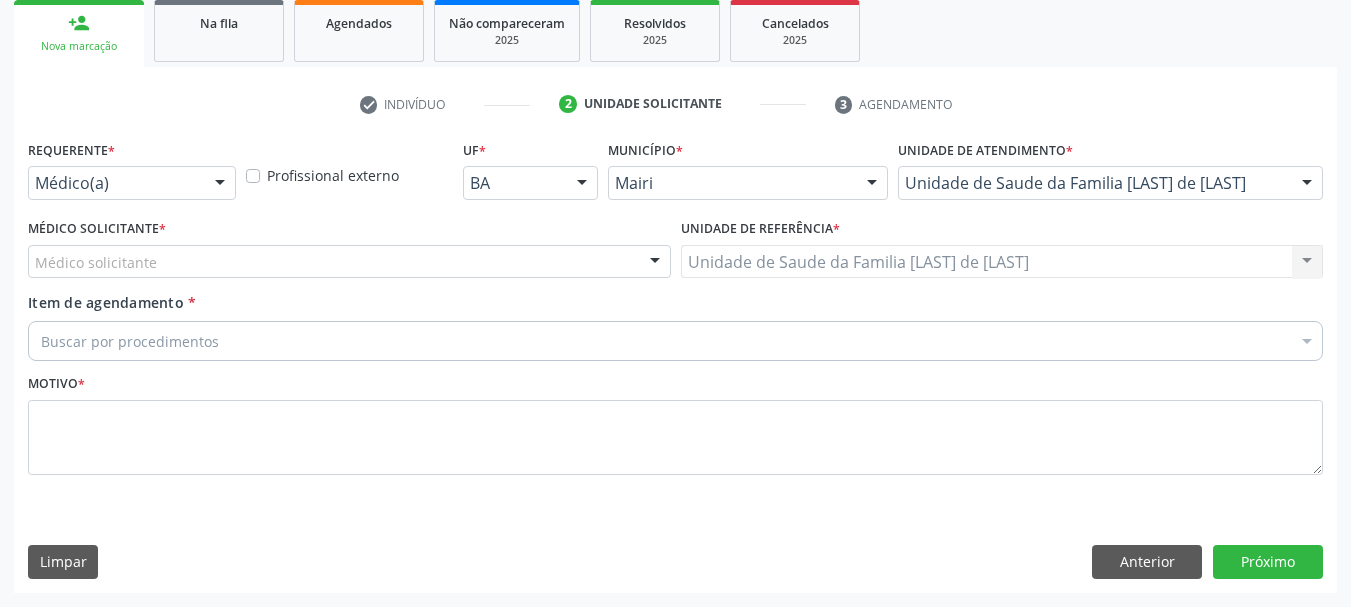 click at bounding box center (655, 263) 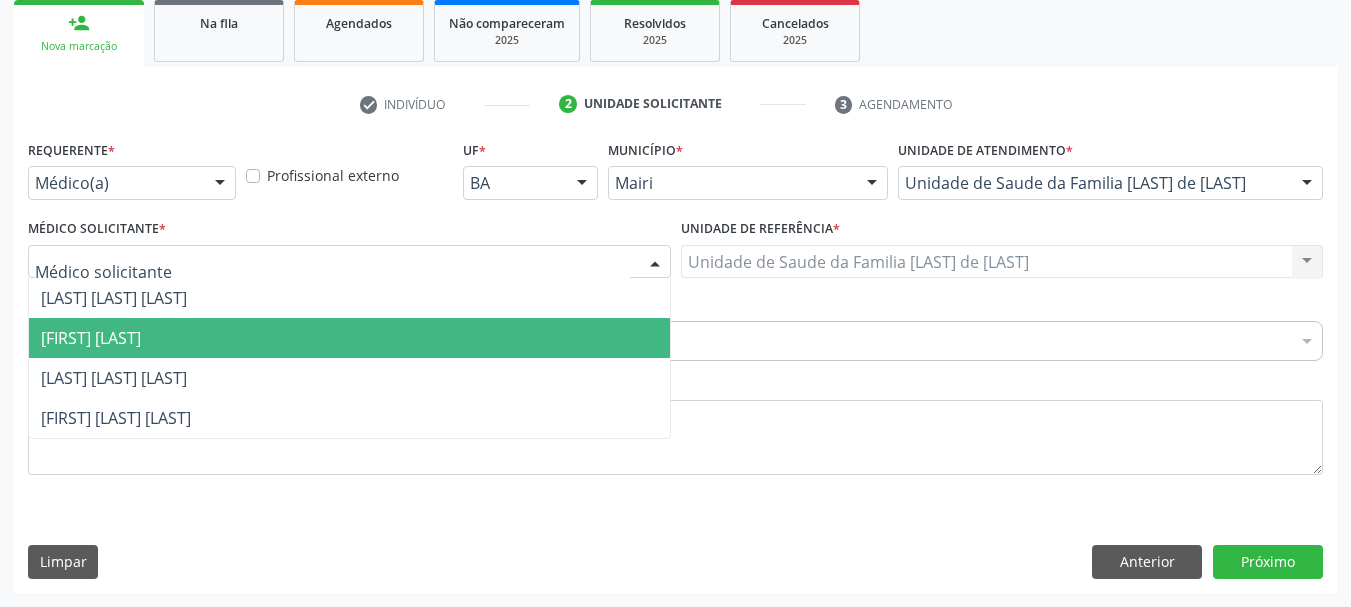 click on "[FIRST] [LAST]" at bounding box center (349, 338) 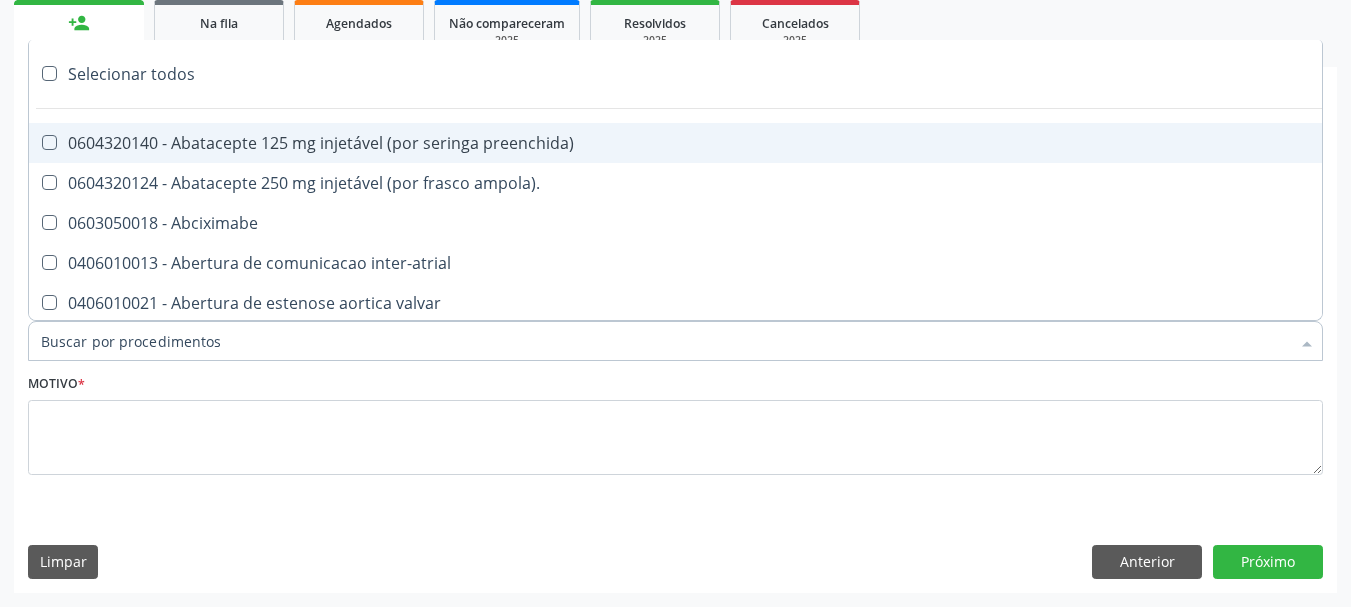 type on "#" 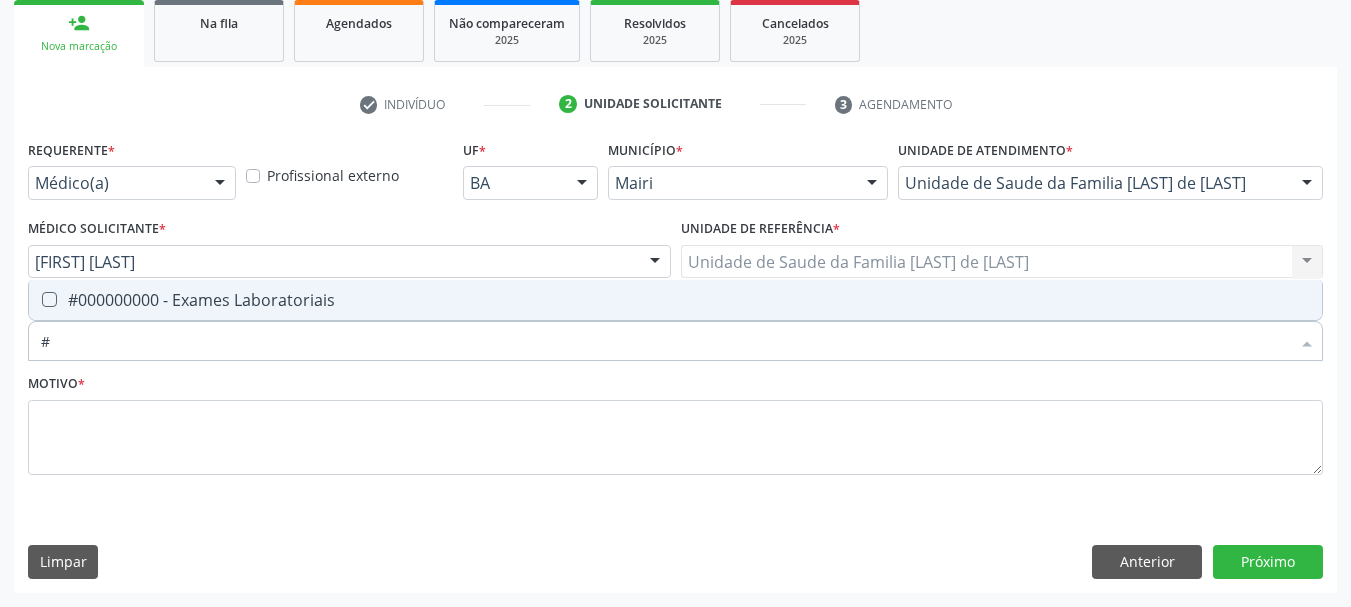 click on "#000000000 - Exames Laboratoriais" at bounding box center (675, 300) 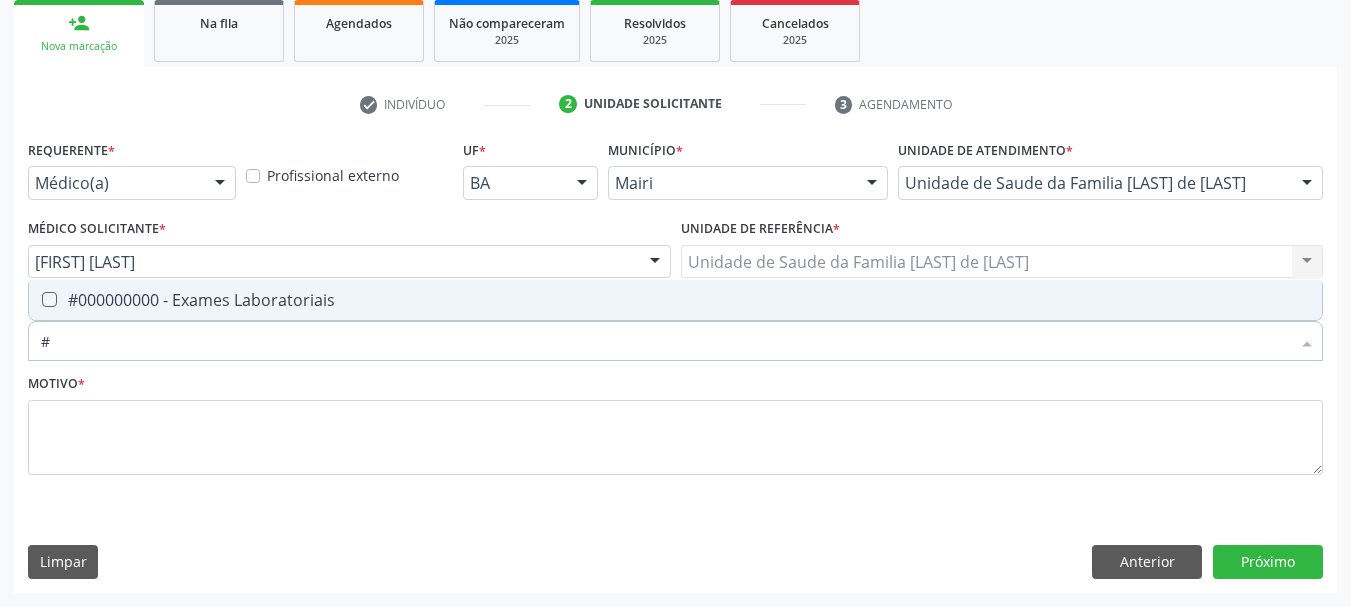 checkbox on "true" 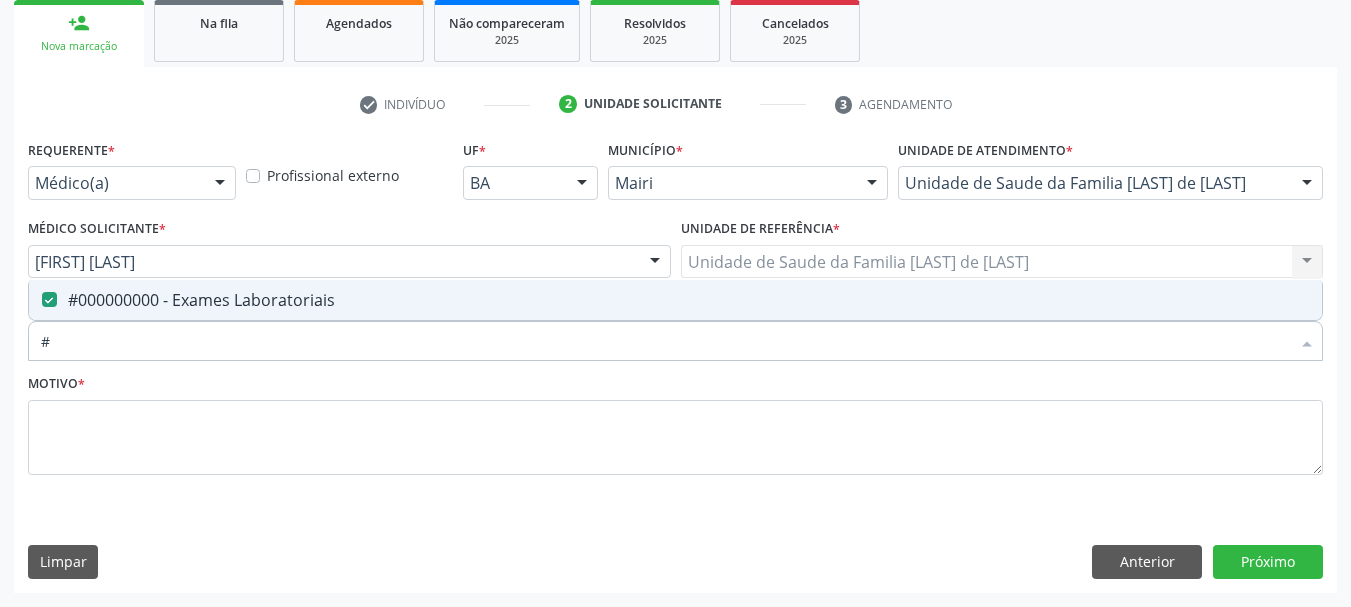 type on "#" 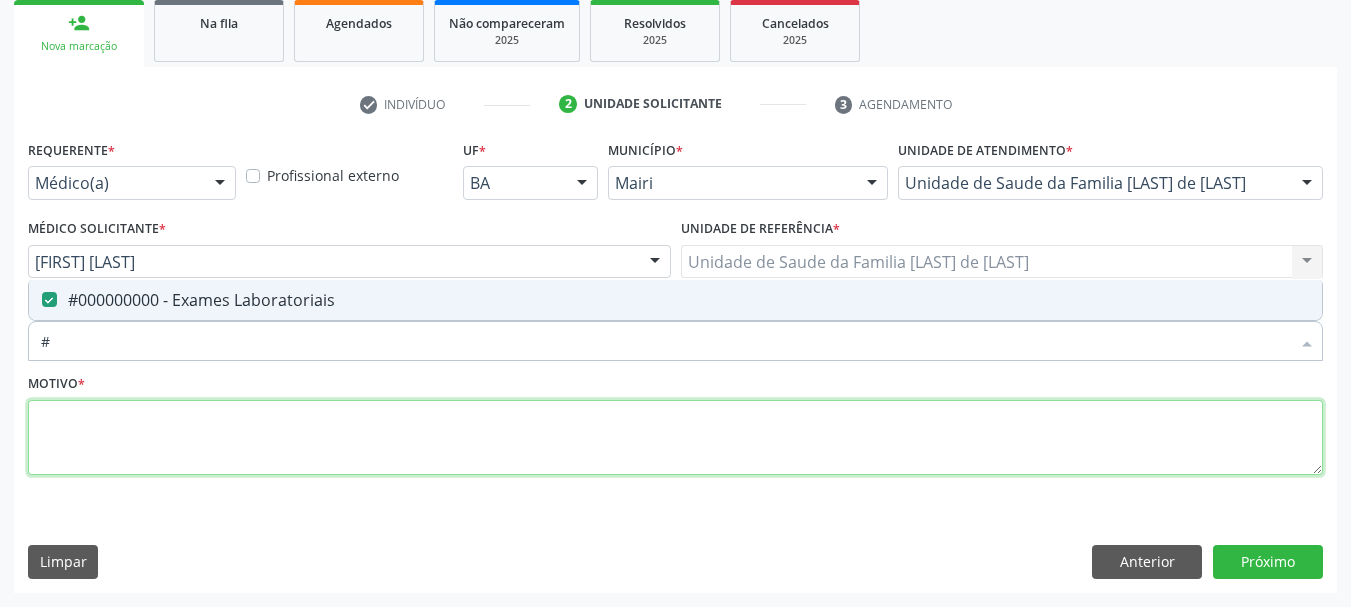 click at bounding box center [675, 438] 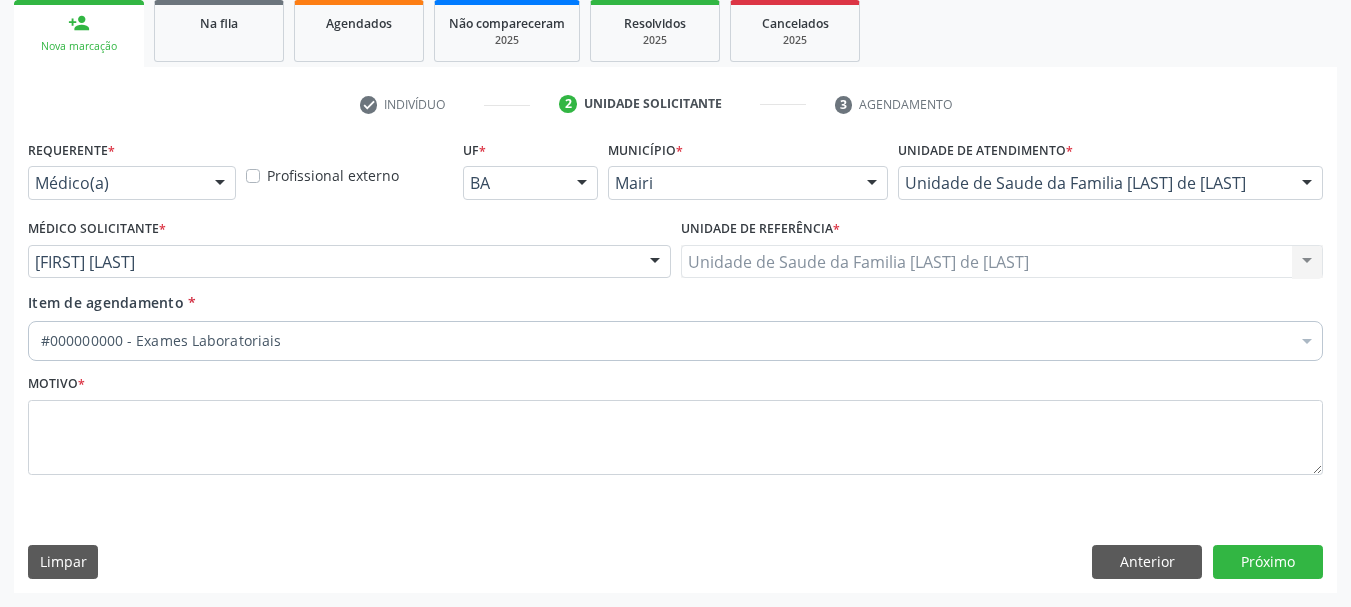 click on "#000000000 - Exames Laboratoriais" at bounding box center (675, 341) 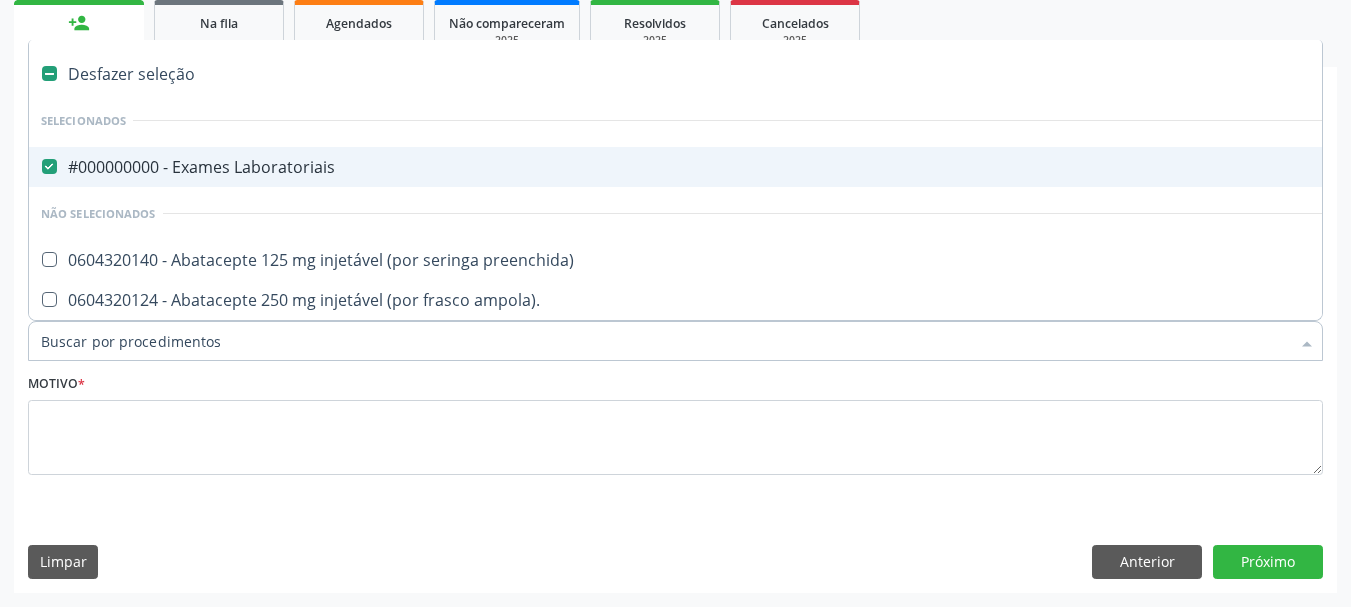 click on "#000000000 - Exames Laboratoriais" at bounding box center (810, 167) 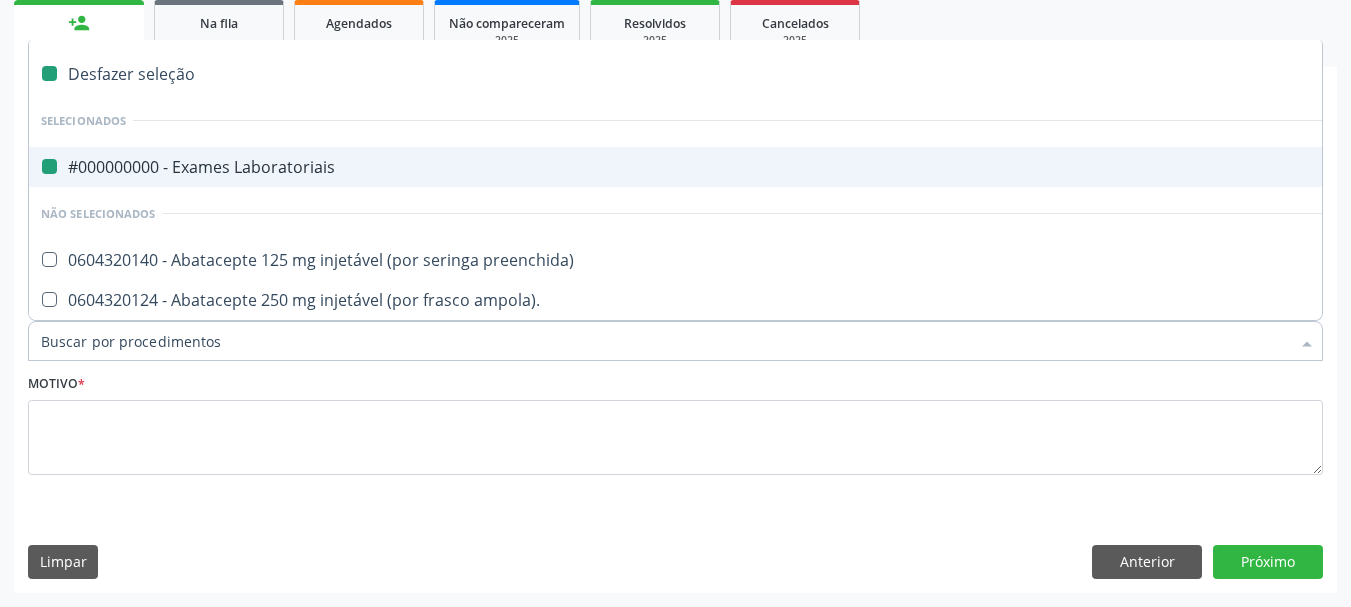 checkbox on "false" 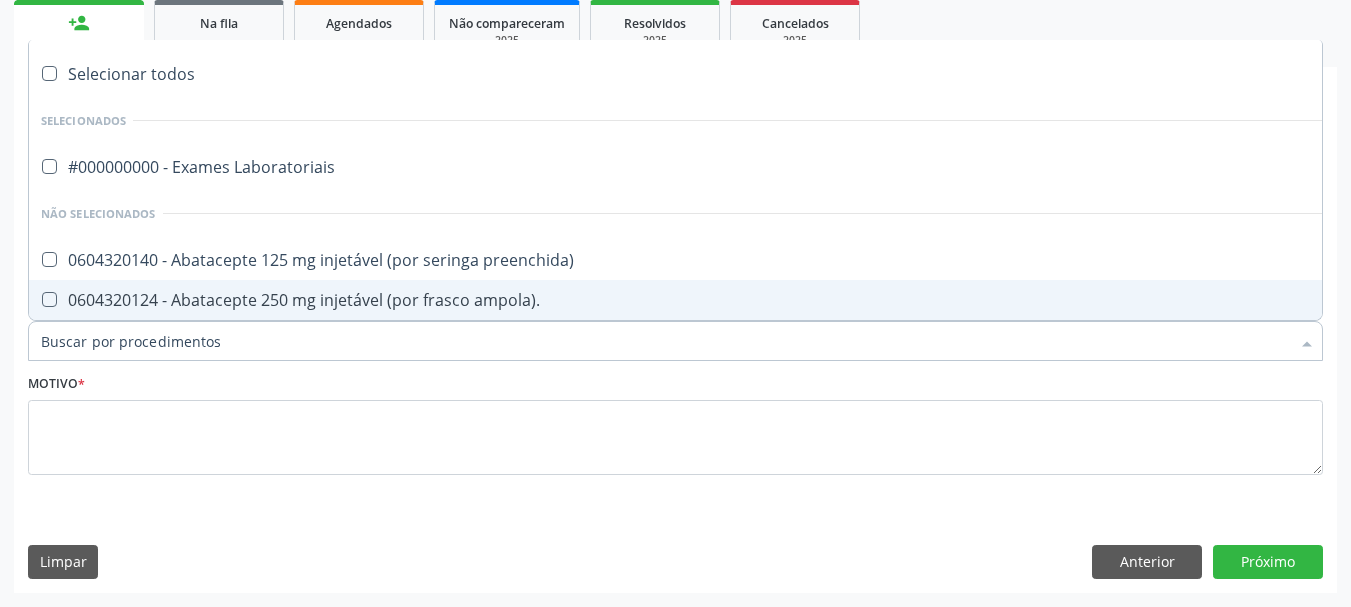 click on "Item de agendamento
*" at bounding box center (665, 341) 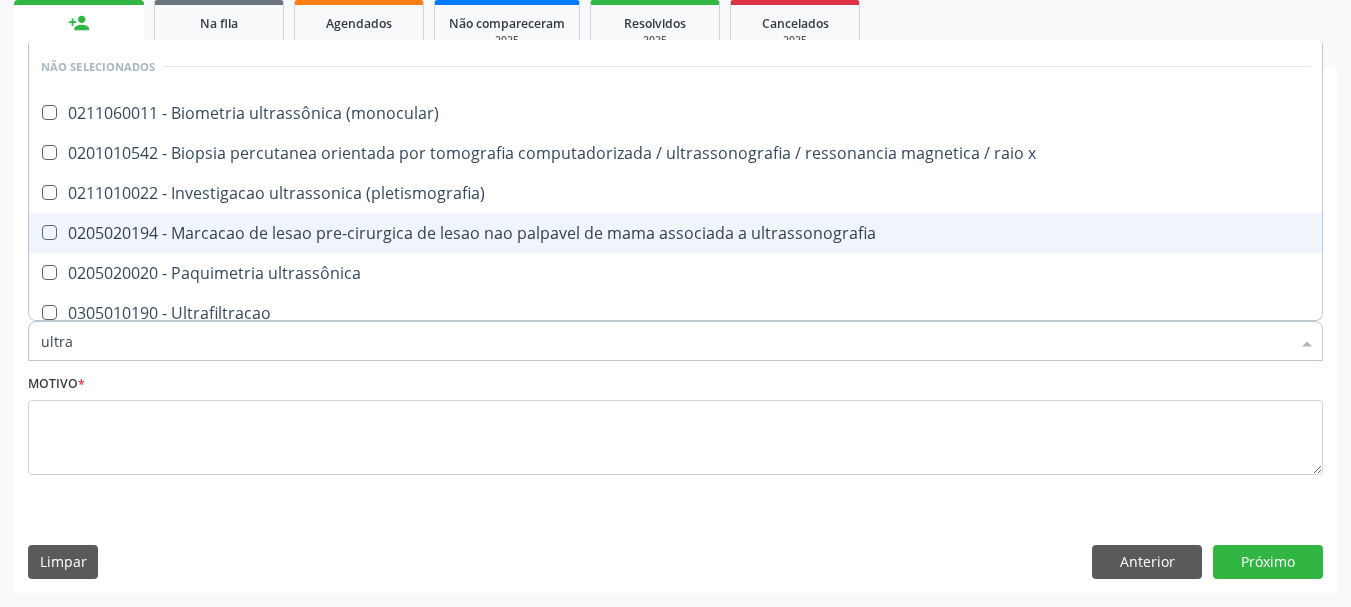 type on "ultras" 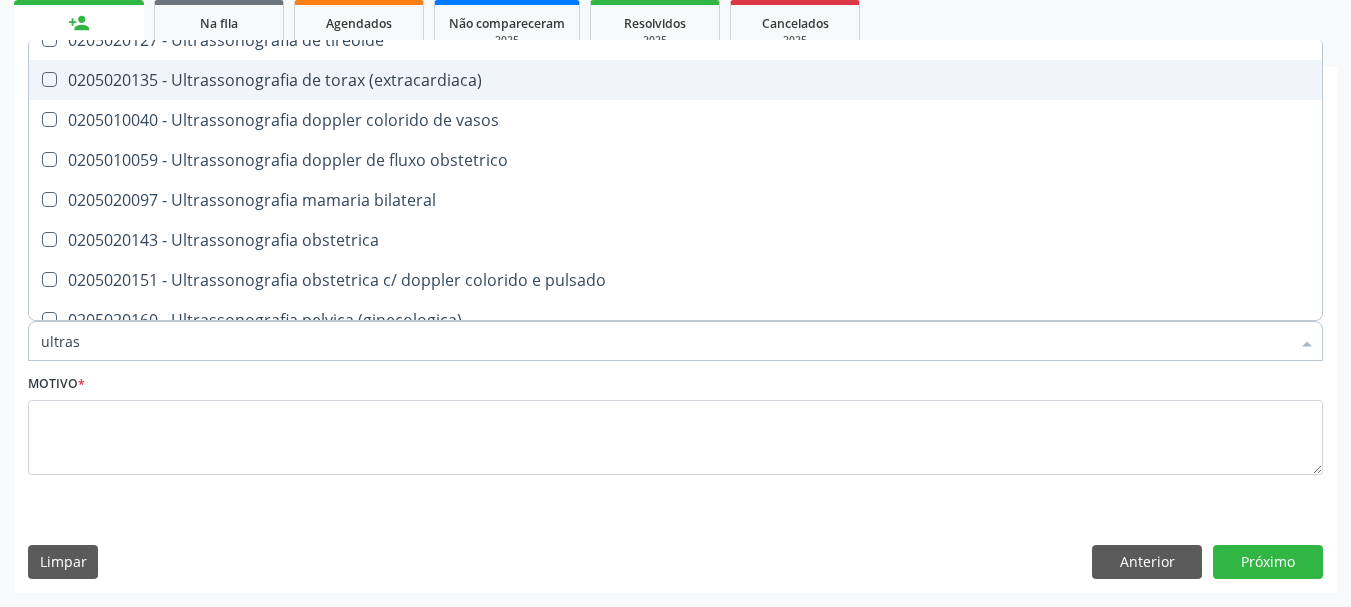 scroll, scrollTop: 600, scrollLeft: 0, axis: vertical 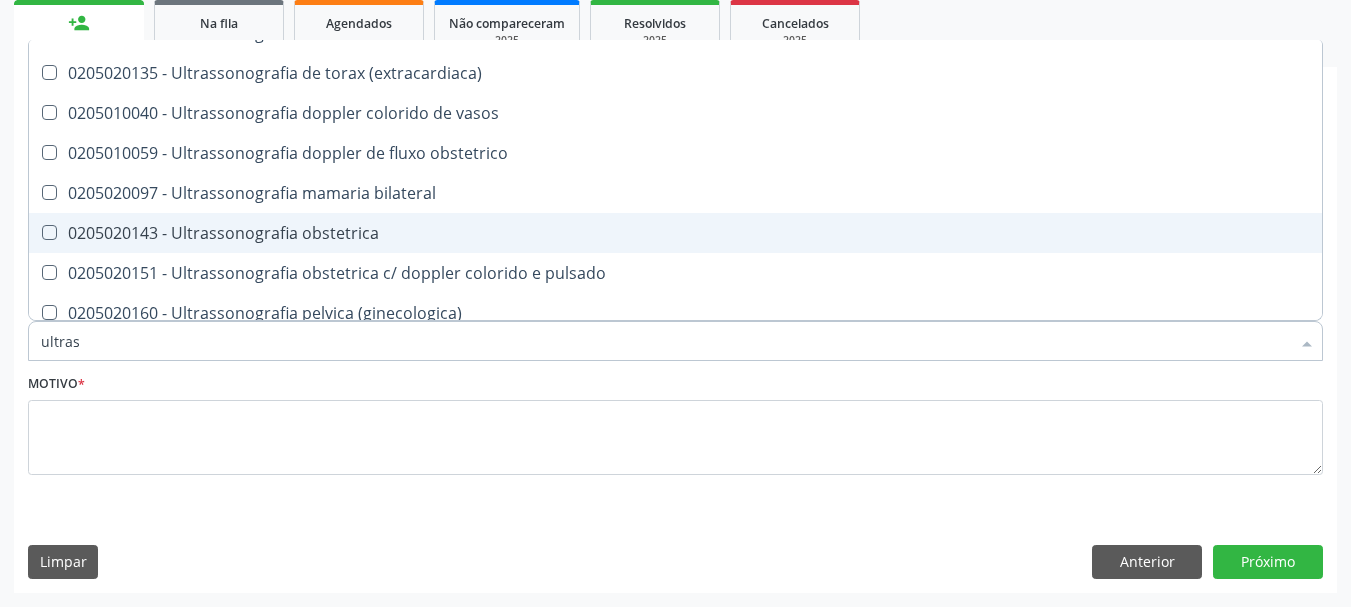 click on "0205020143 - Ultrassonografia obstetrica" at bounding box center (675, 233) 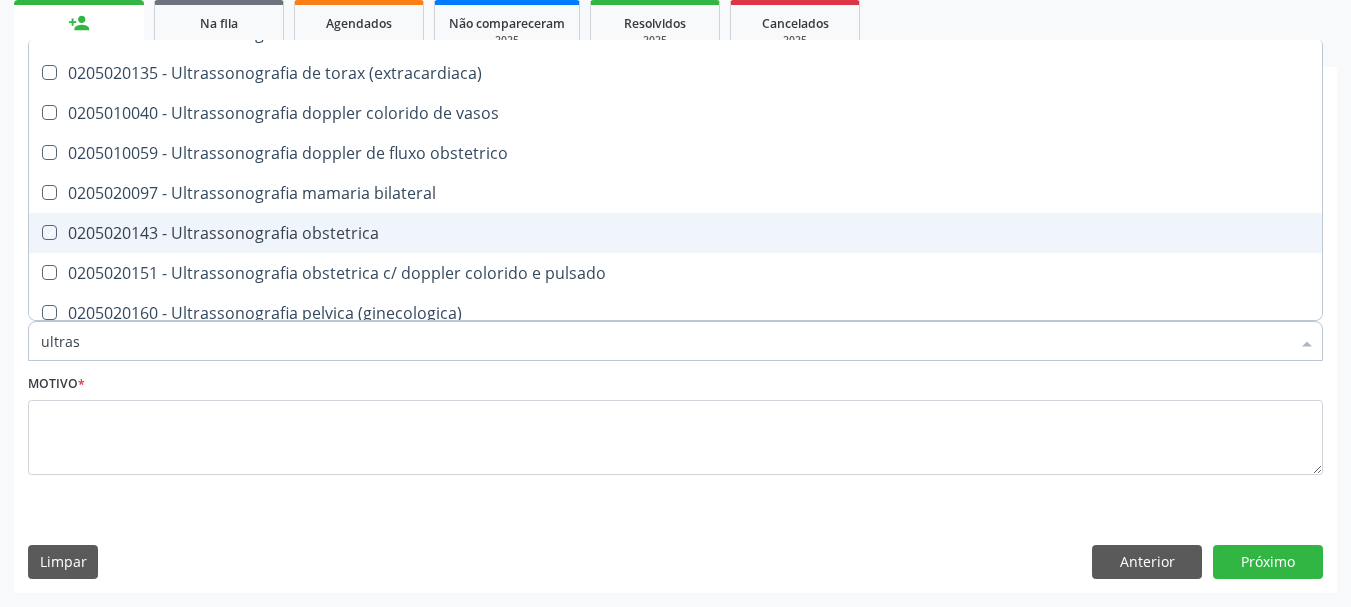 checkbox on "true" 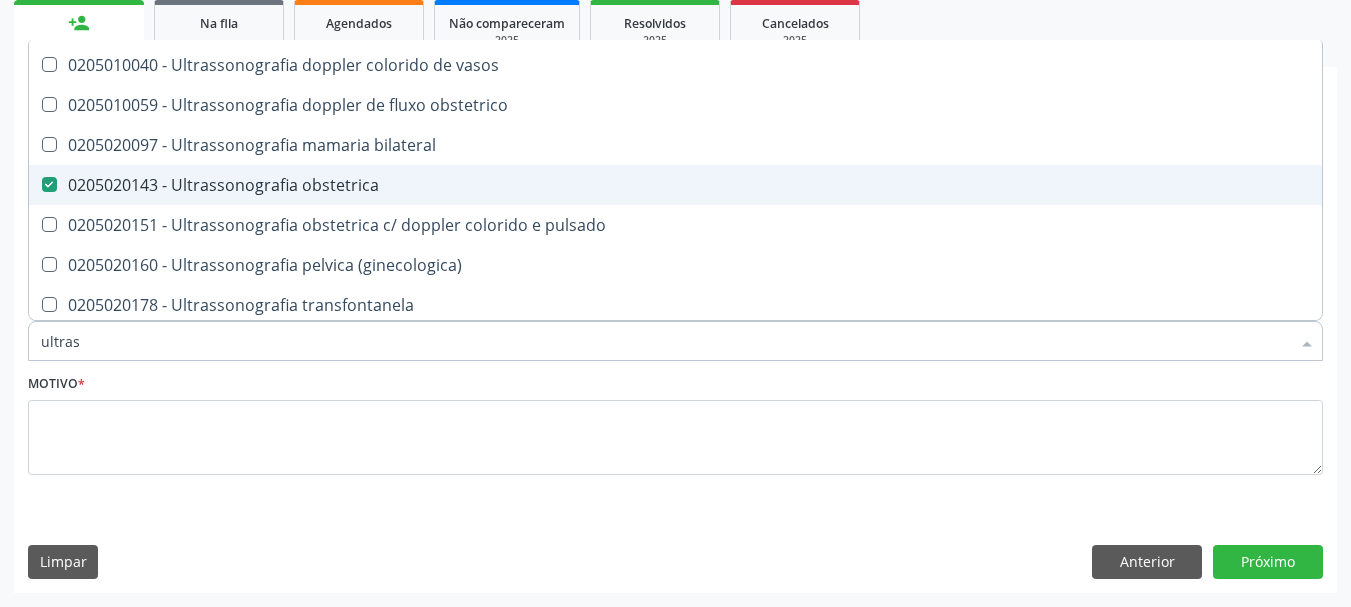scroll, scrollTop: 693, scrollLeft: 0, axis: vertical 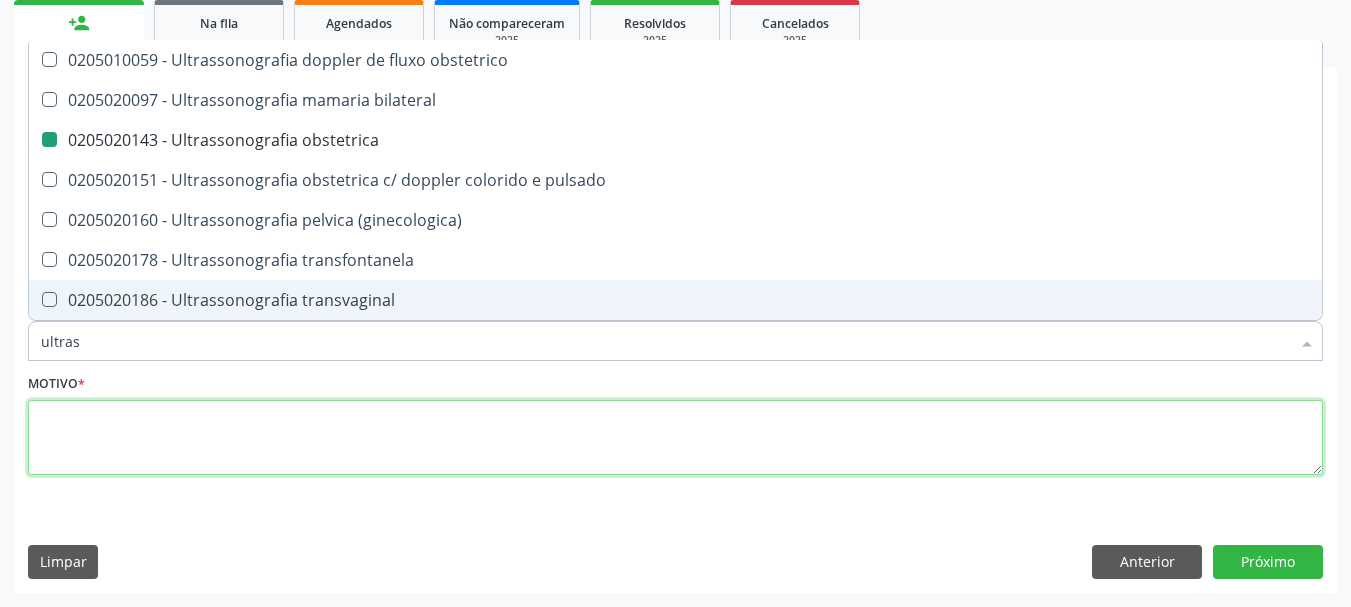 click at bounding box center (675, 438) 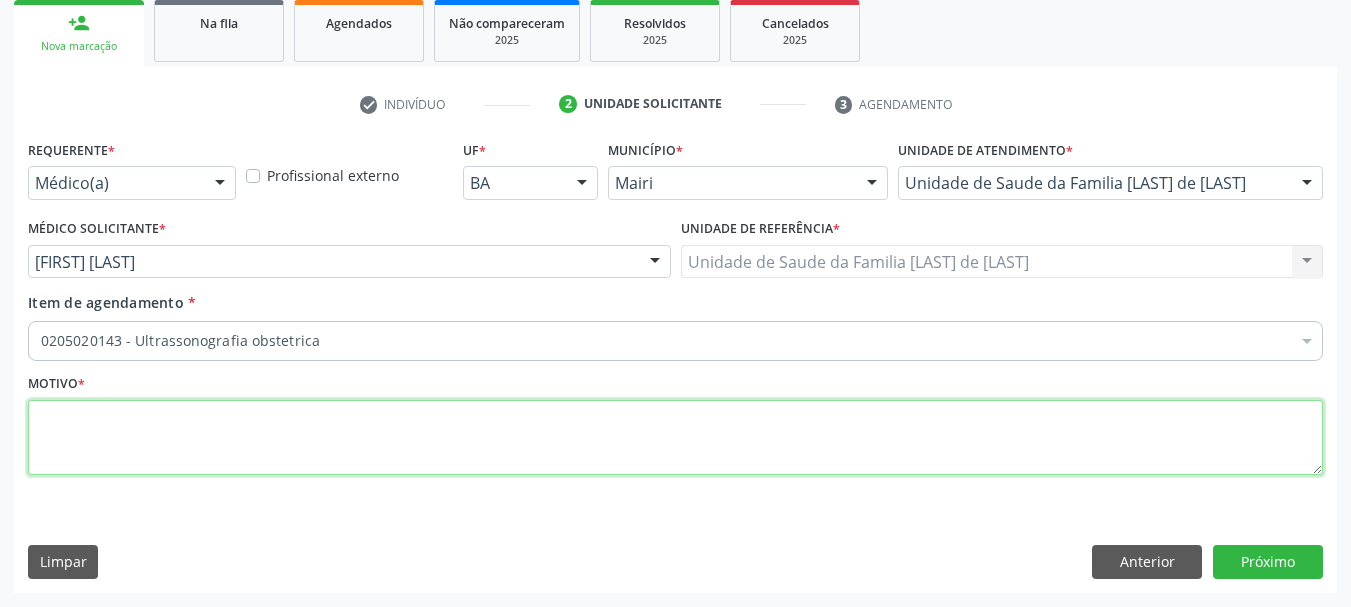 scroll, scrollTop: 0, scrollLeft: 0, axis: both 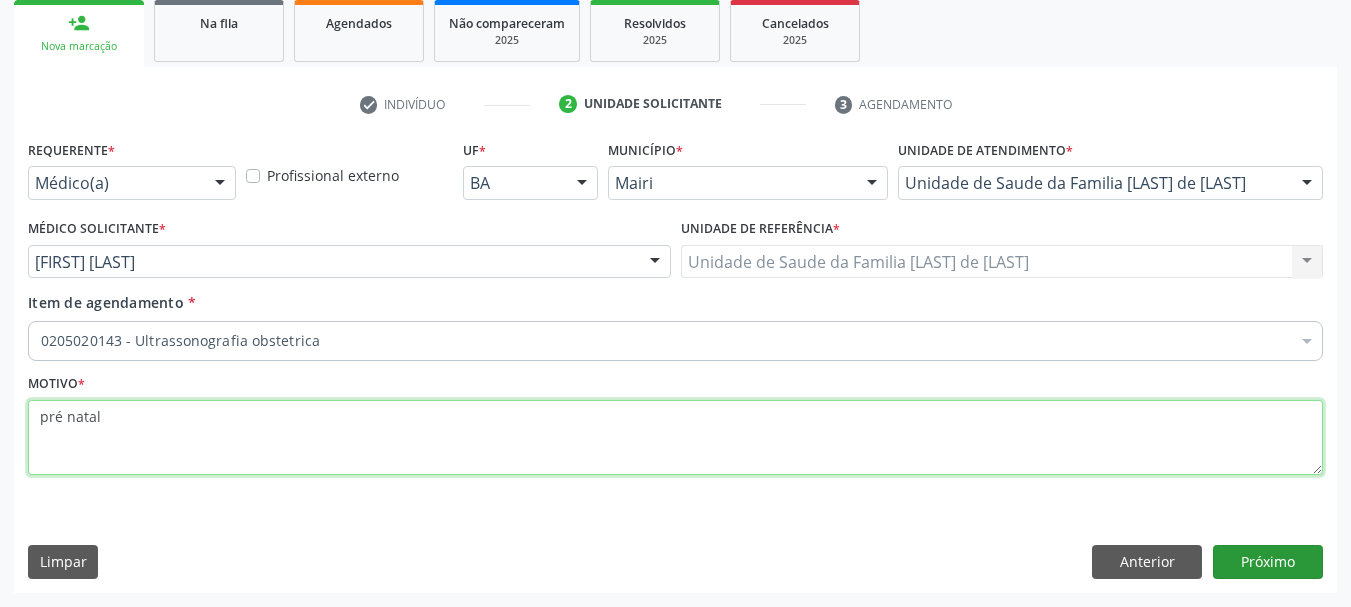 type on "pré natal" 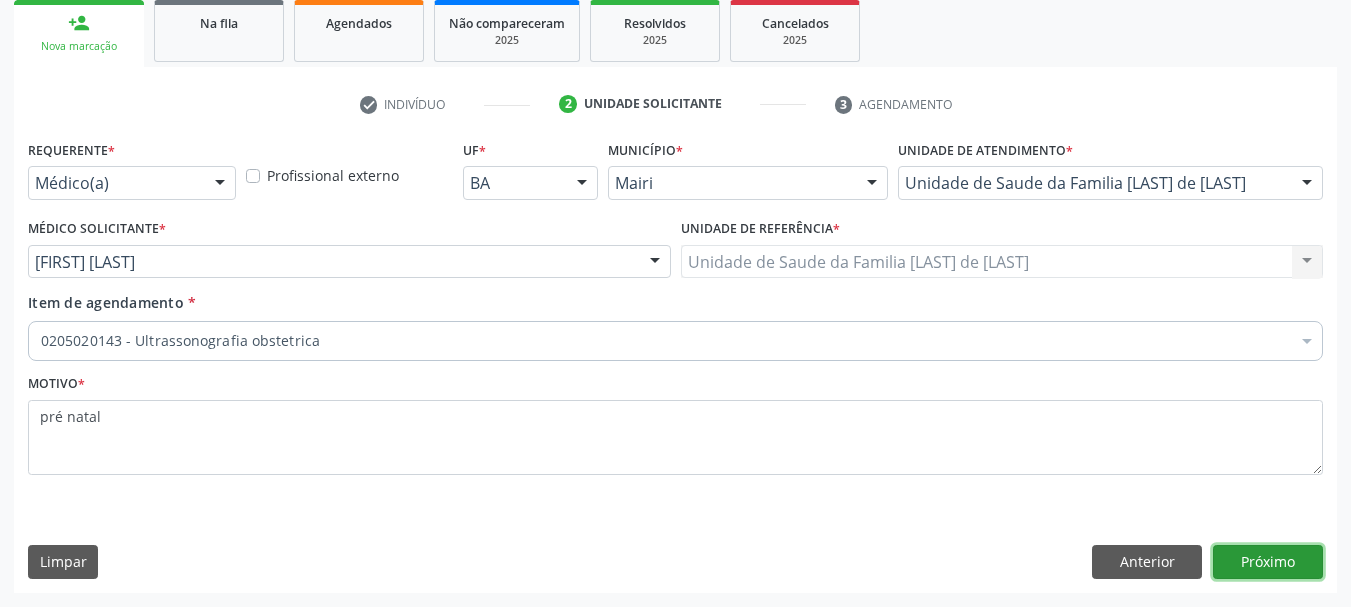 click on "Próximo" at bounding box center [1268, 562] 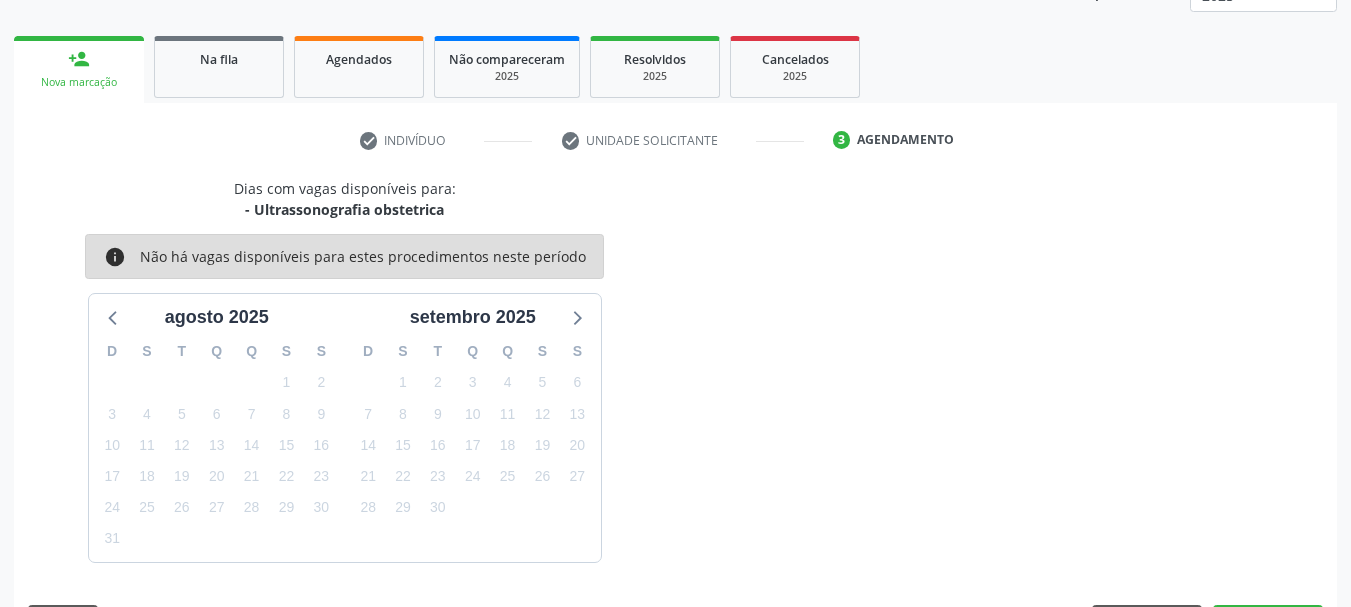 scroll, scrollTop: 299, scrollLeft: 0, axis: vertical 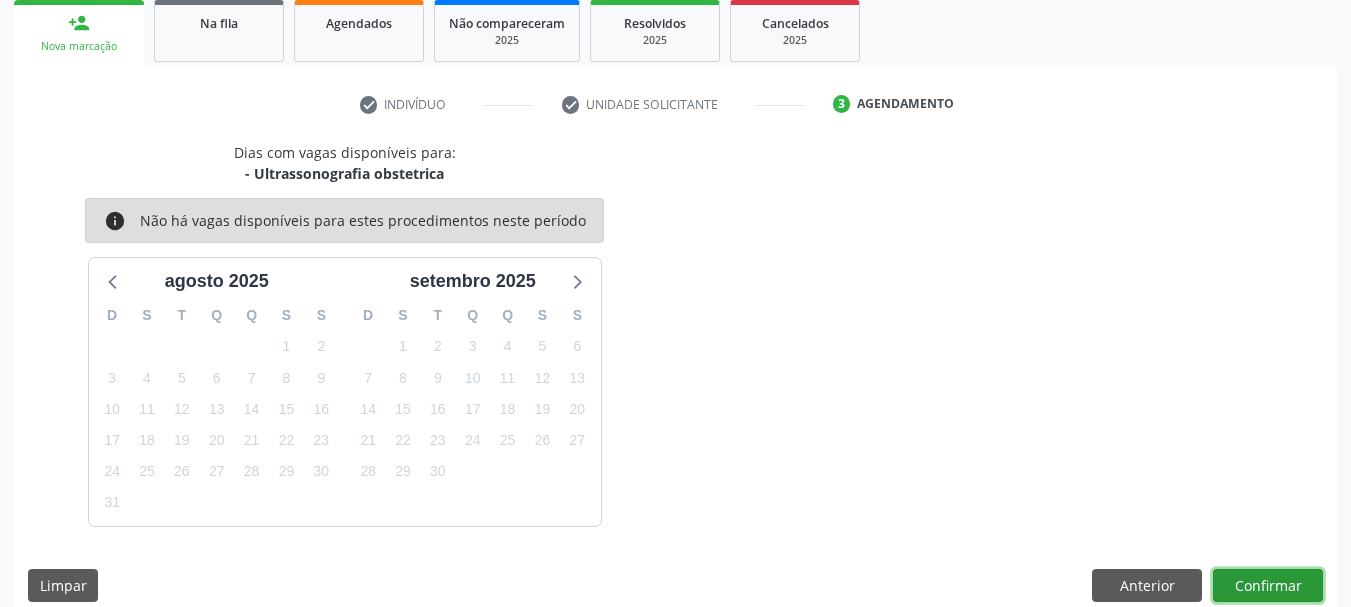 click on "Confirmar" at bounding box center (1268, 586) 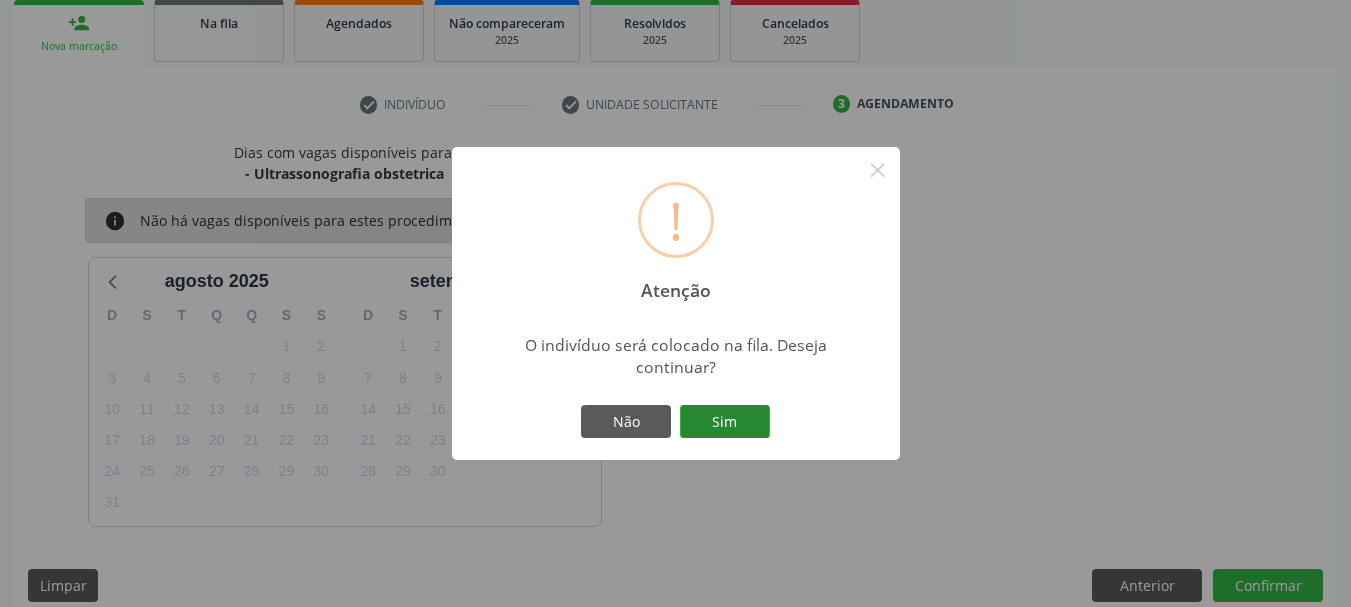 click on "Sim" at bounding box center (725, 422) 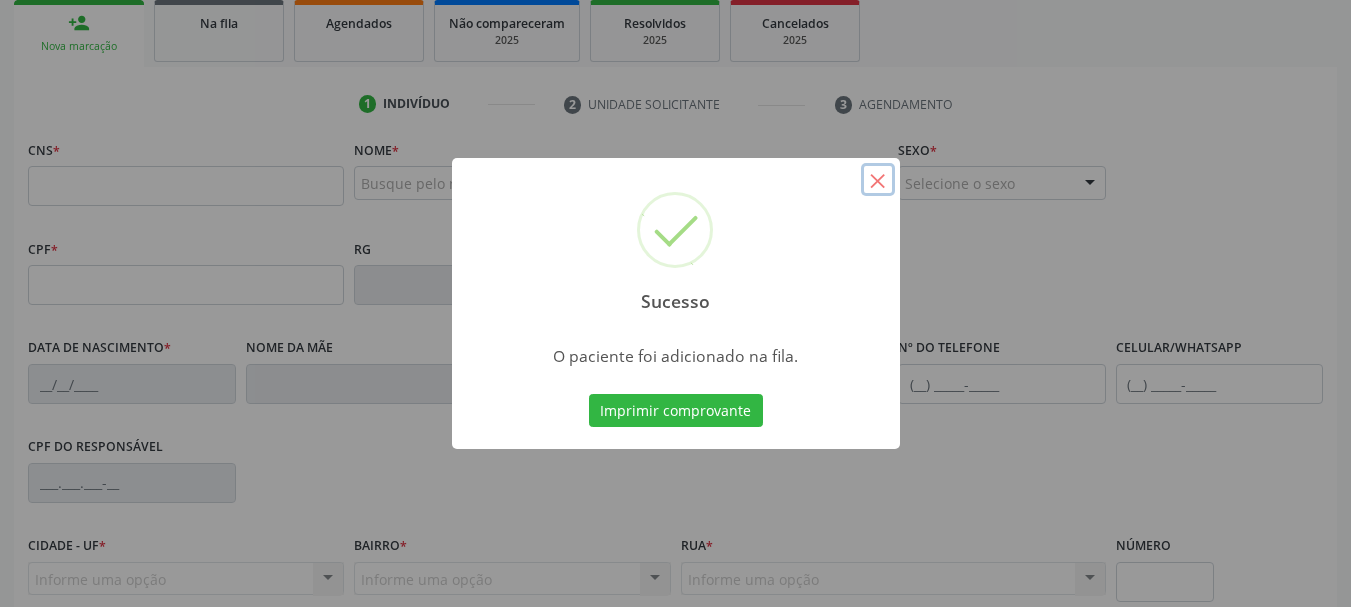 click on "×" at bounding box center (878, 180) 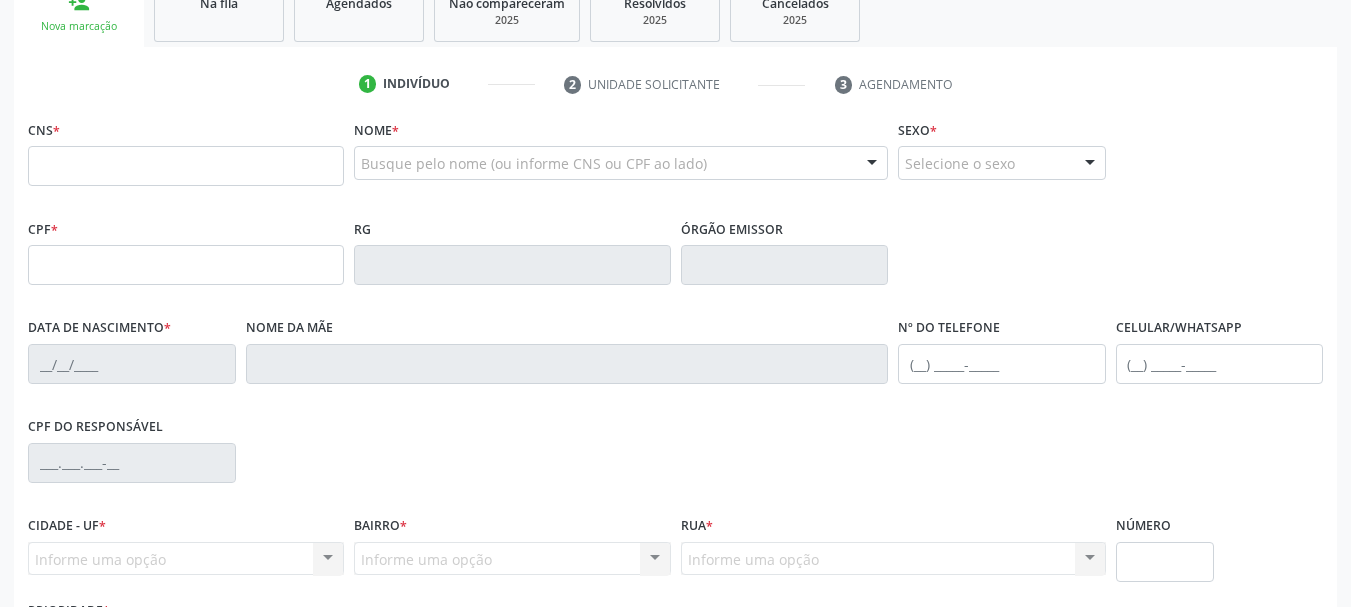 scroll, scrollTop: 0, scrollLeft: 0, axis: both 